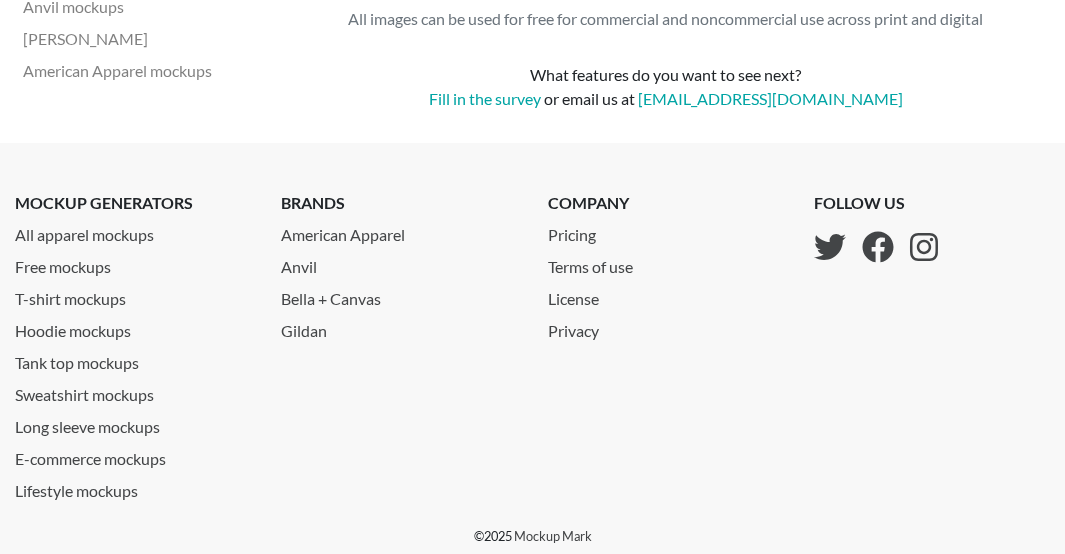 scroll, scrollTop: 715, scrollLeft: 0, axis: vertical 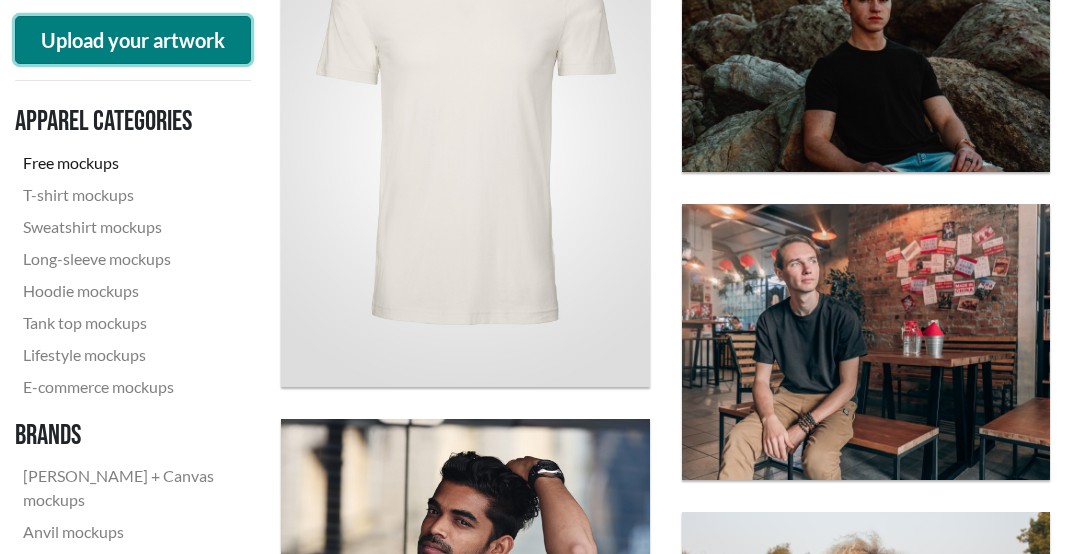 click on "Upload your artwork" at bounding box center [133, 40] 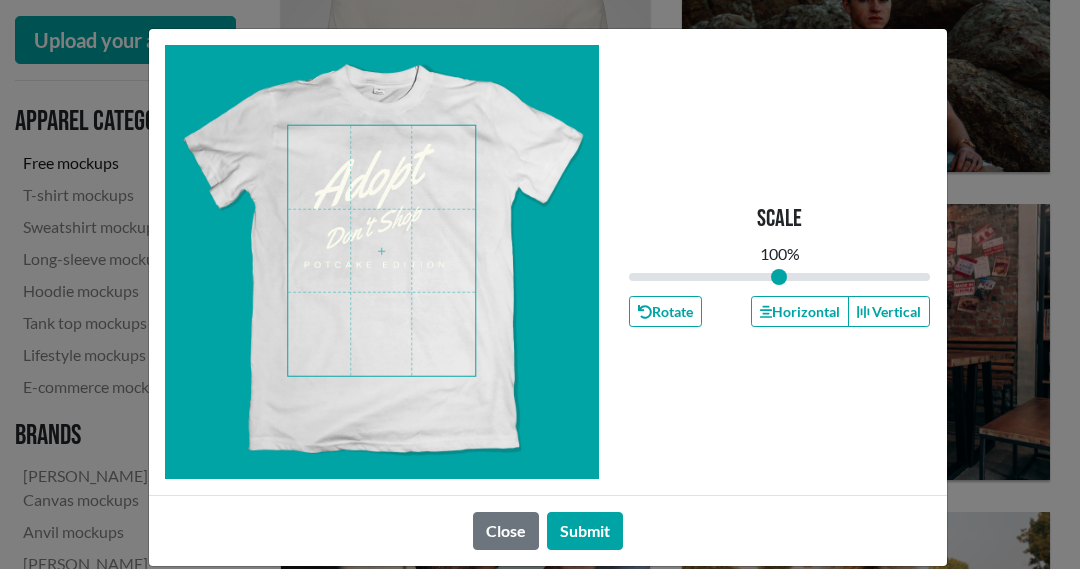 click at bounding box center (381, 251) 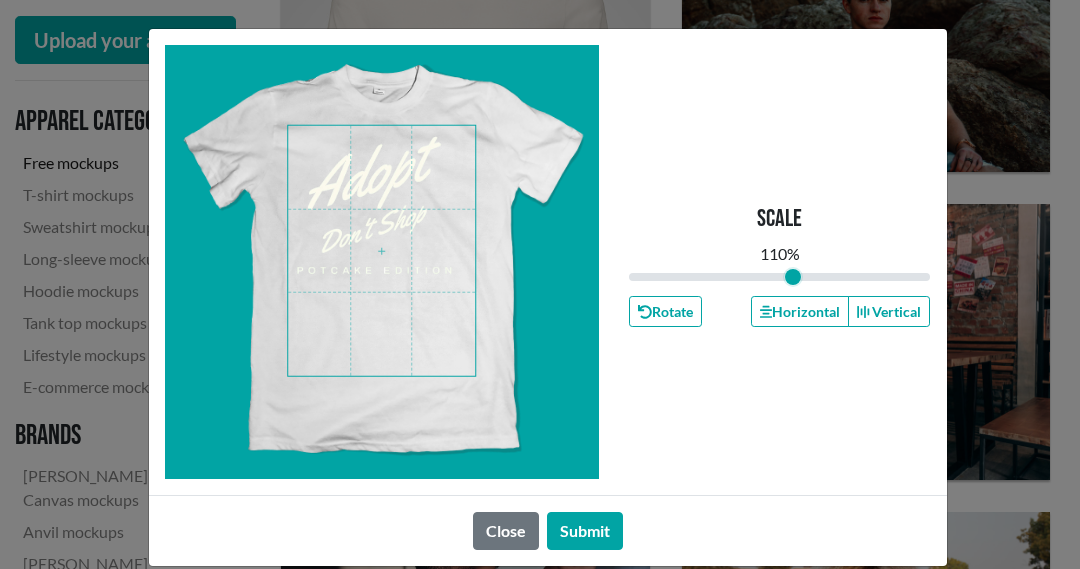 drag, startPoint x: 771, startPoint y: 282, endPoint x: 785, endPoint y: 282, distance: 14 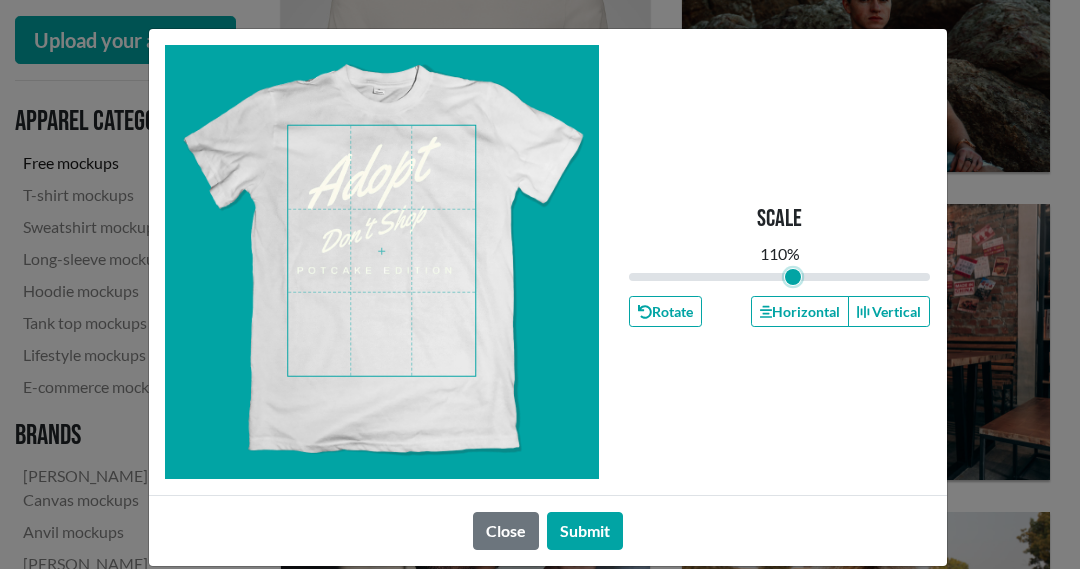 type on "1.1" 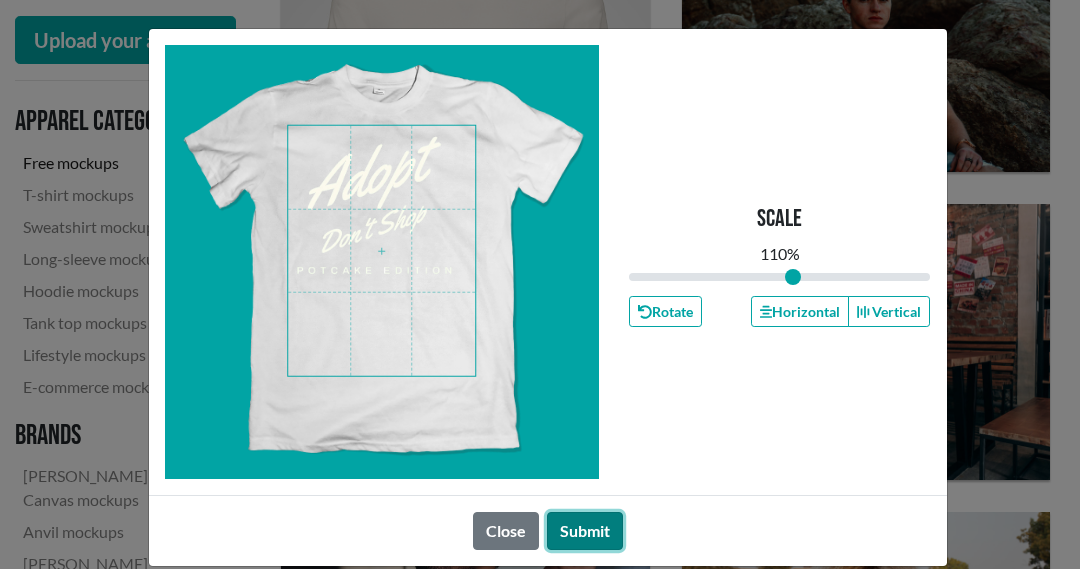 click on "Submit" at bounding box center [585, 531] 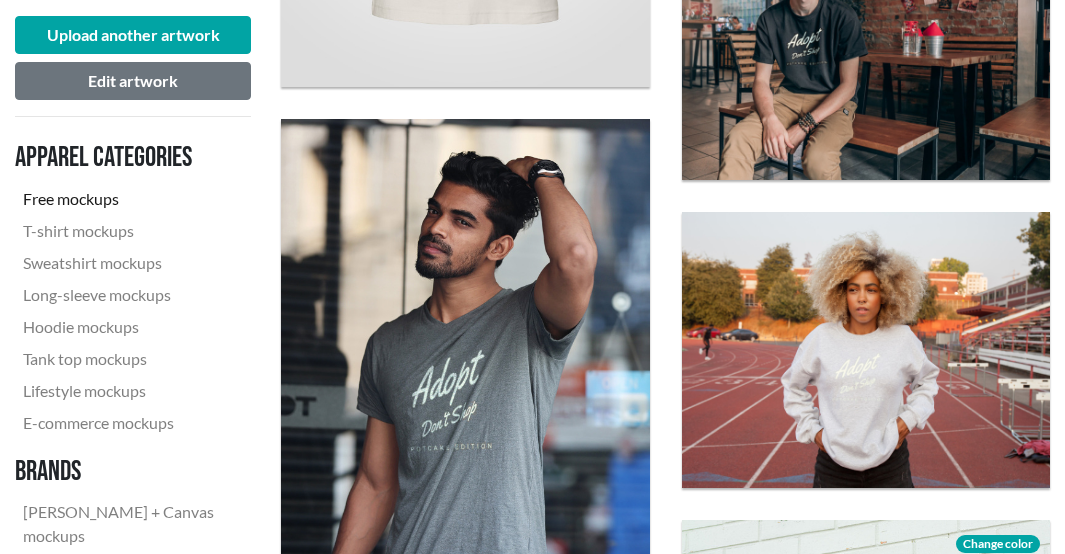 scroll, scrollTop: 1115, scrollLeft: 0, axis: vertical 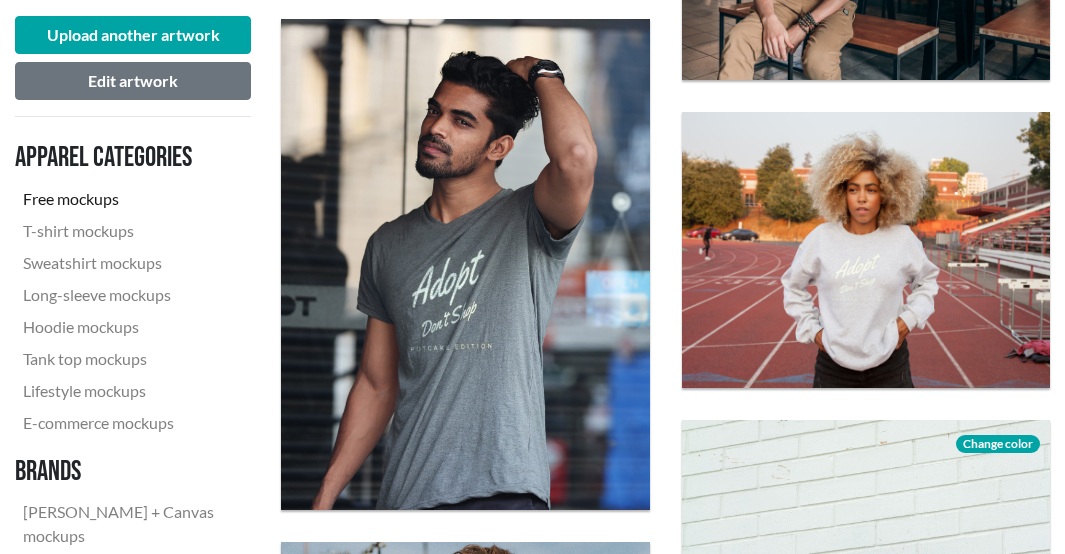 click on "Download" 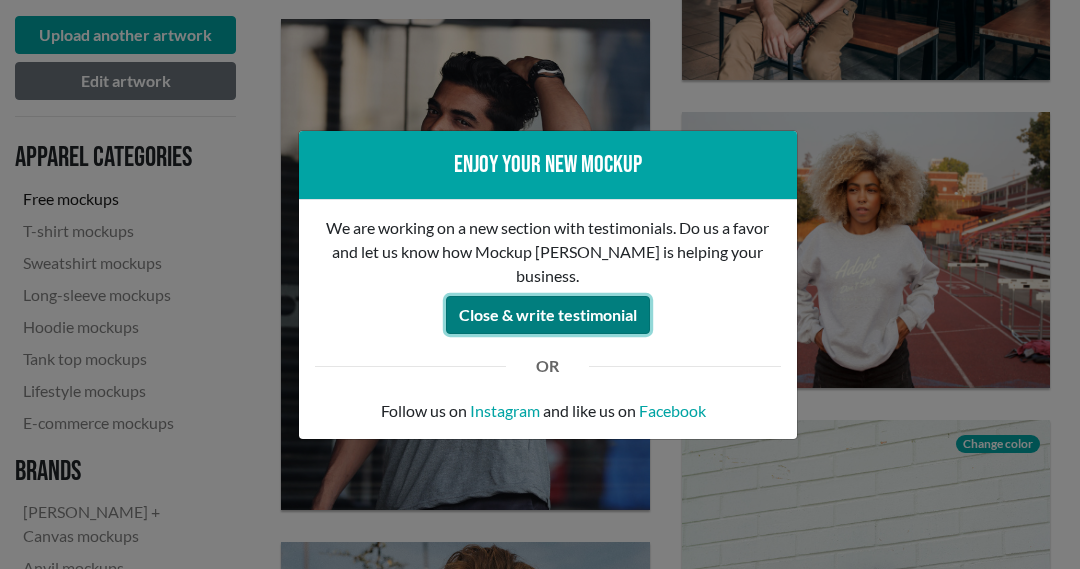 click on "Close & write testimonial" at bounding box center (548, 315) 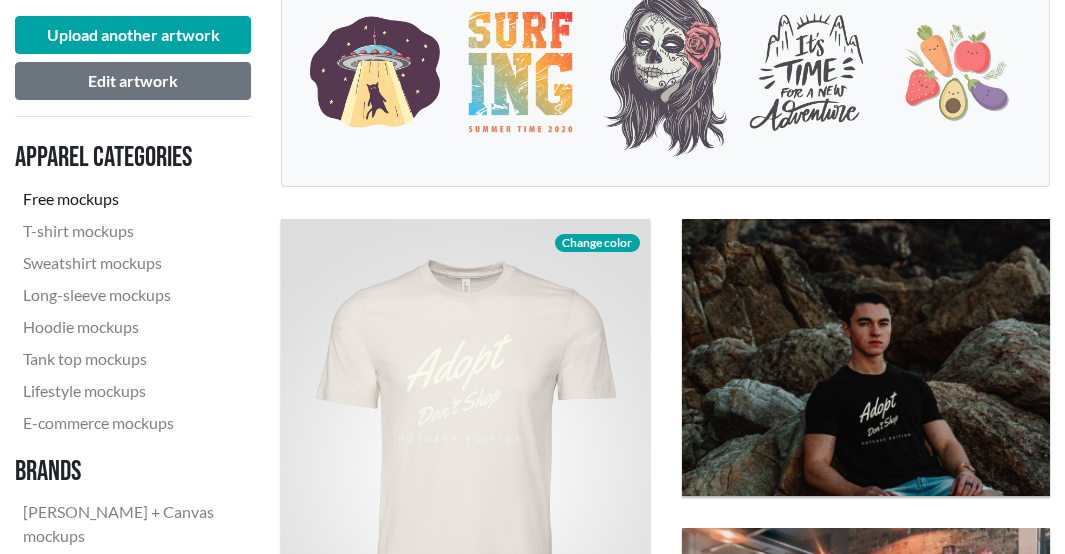 scroll, scrollTop: 415, scrollLeft: 0, axis: vertical 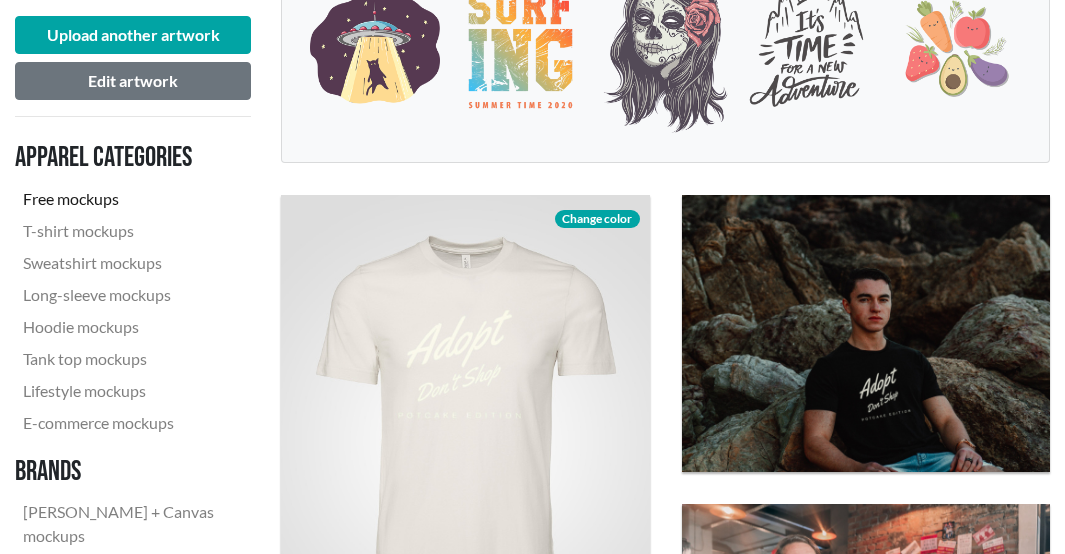 click on "Change color" at bounding box center (597, 219) 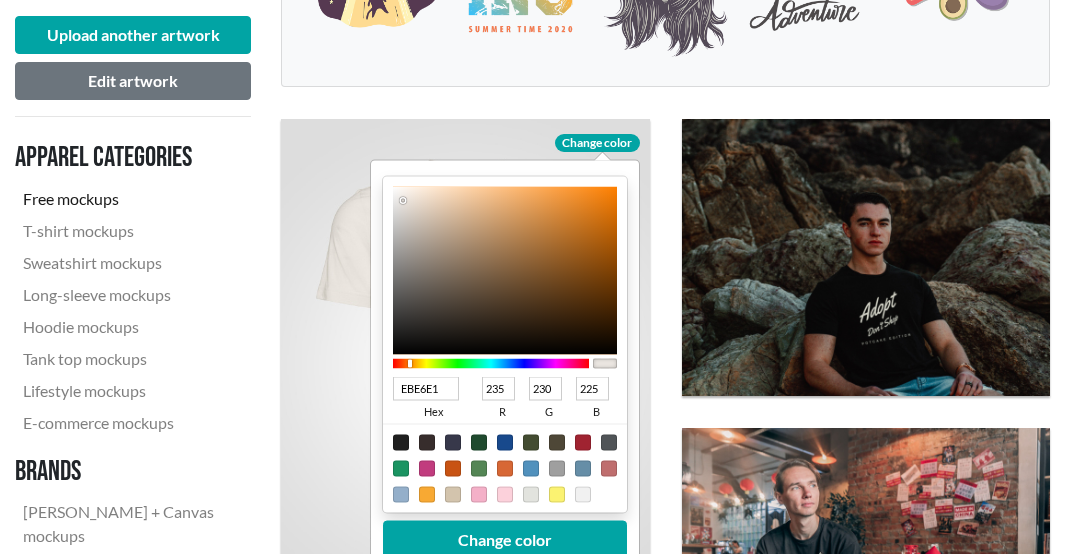 scroll, scrollTop: 515, scrollLeft: 0, axis: vertical 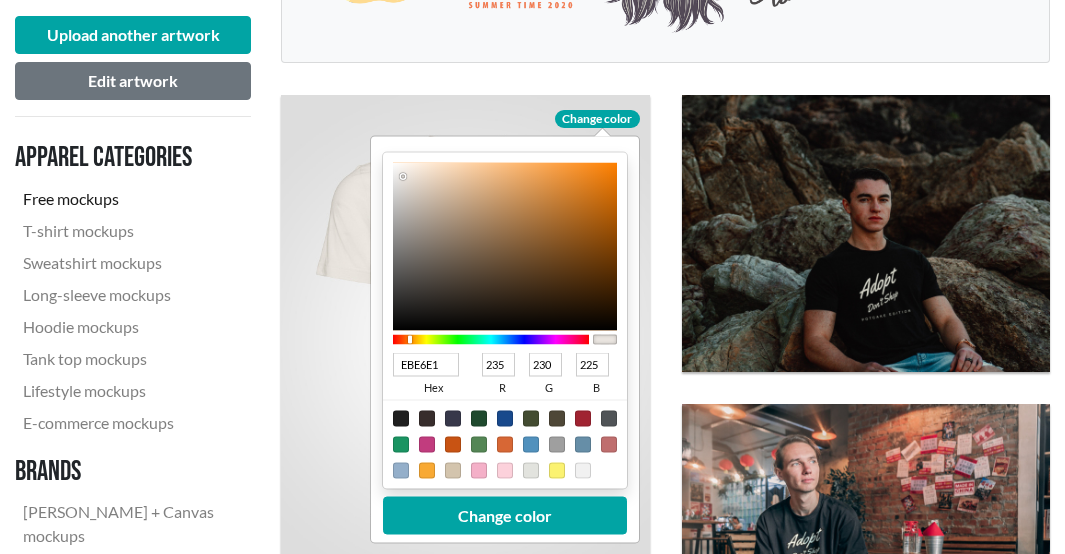click at bounding box center (401, 419) 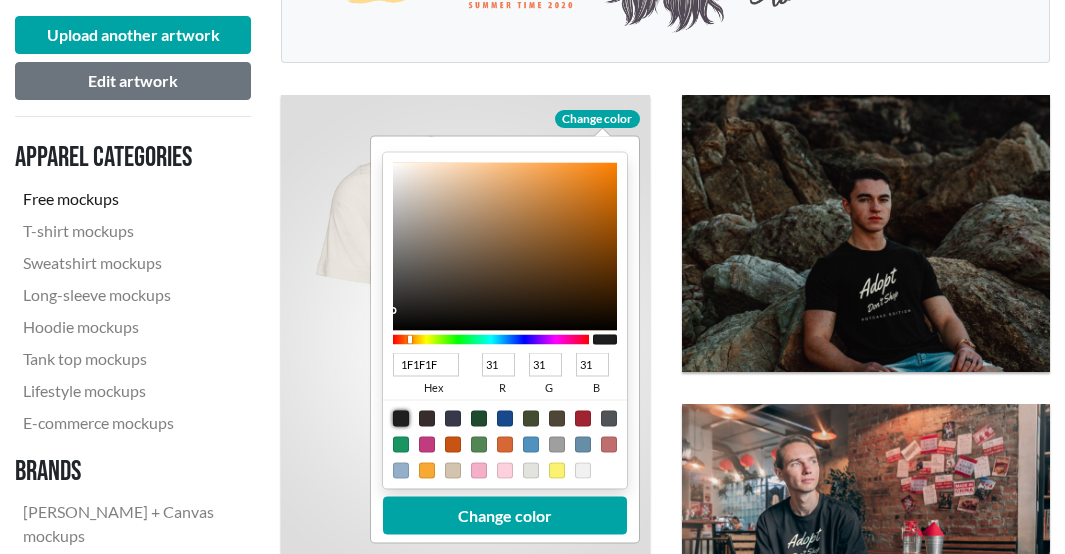 type on "0F0F0F" 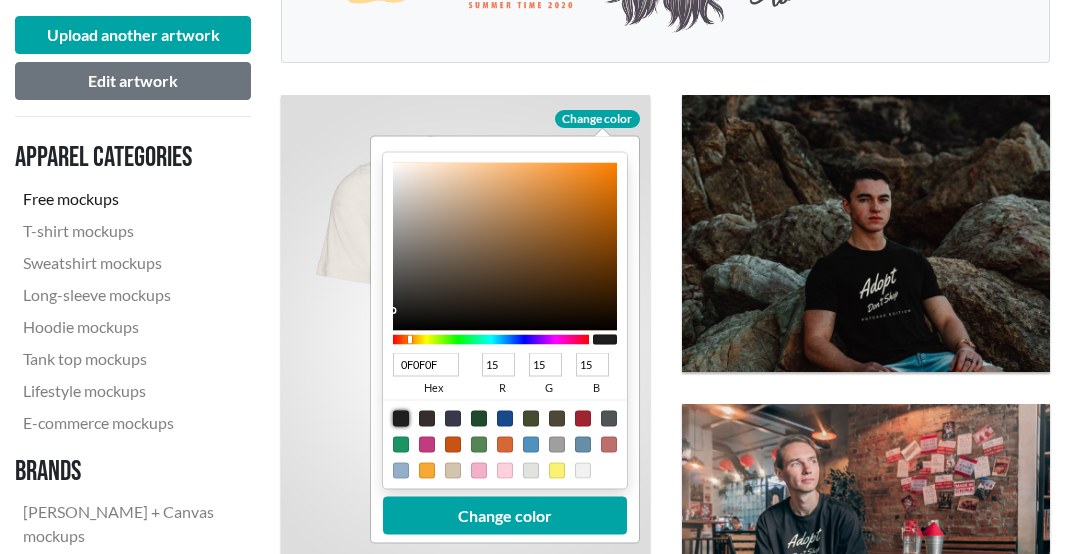 type on "111110" 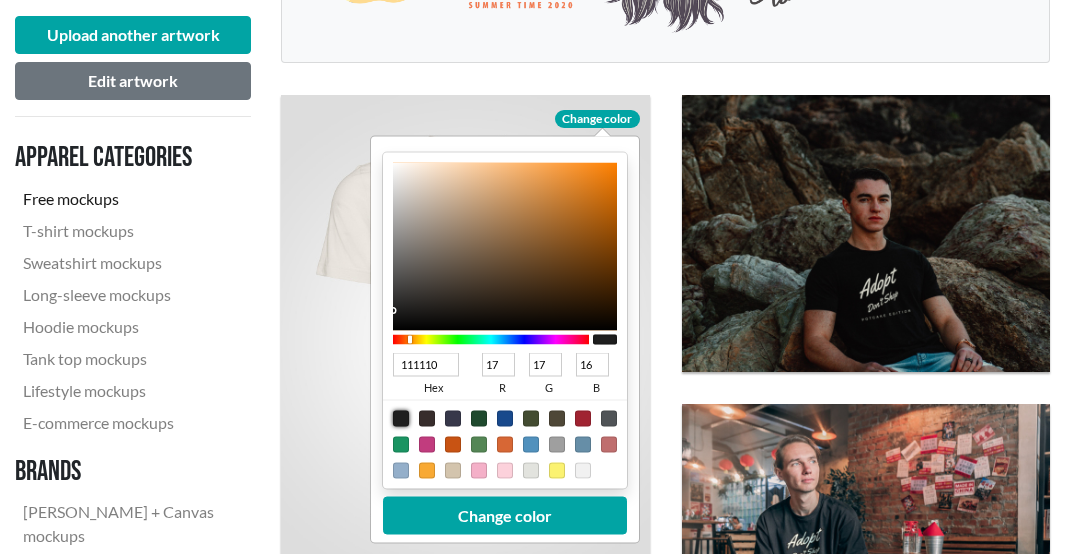 click at bounding box center [505, 247] 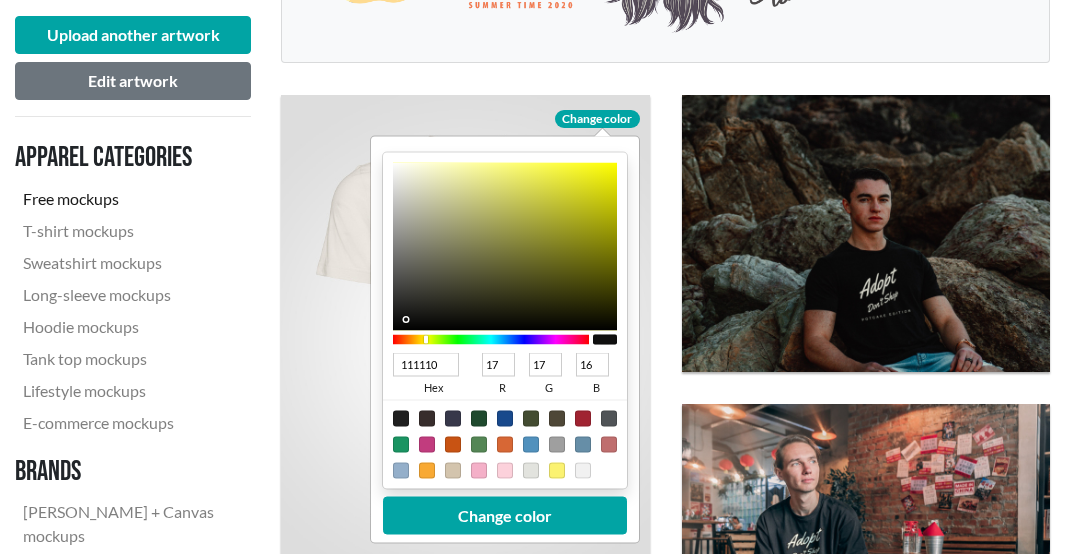 type on "0C0C0C" 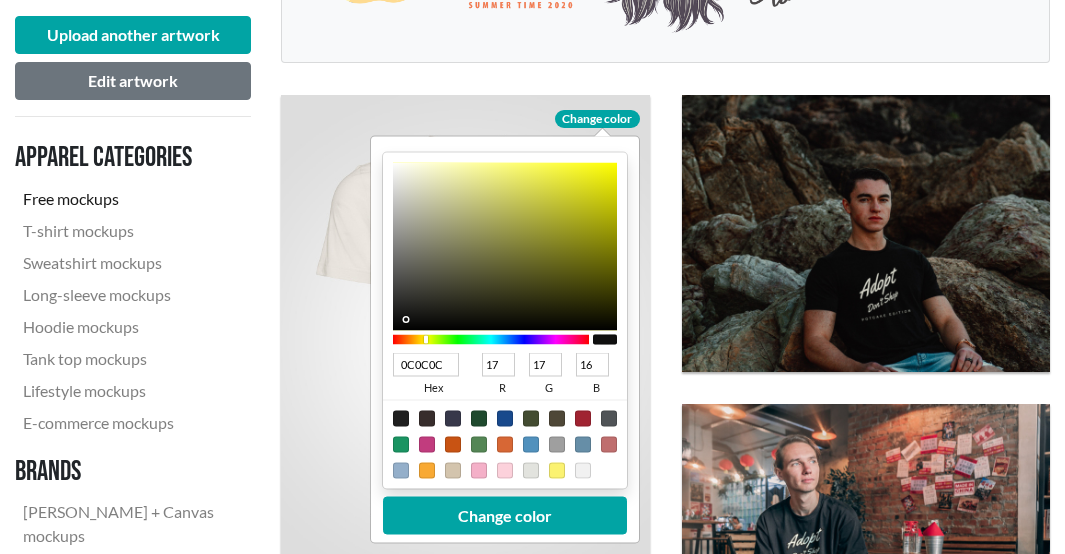 type on "12" 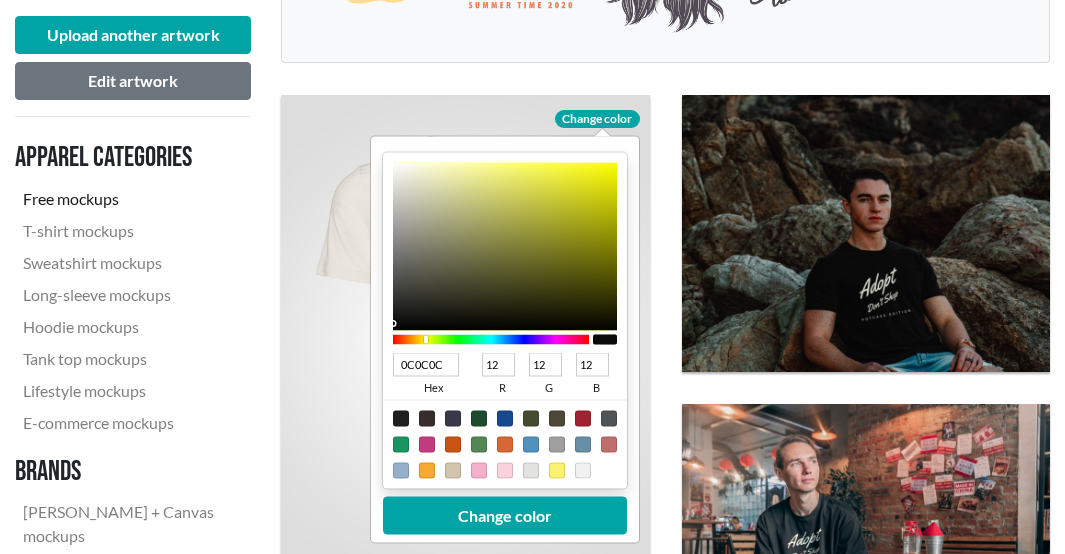 click at bounding box center [505, 247] 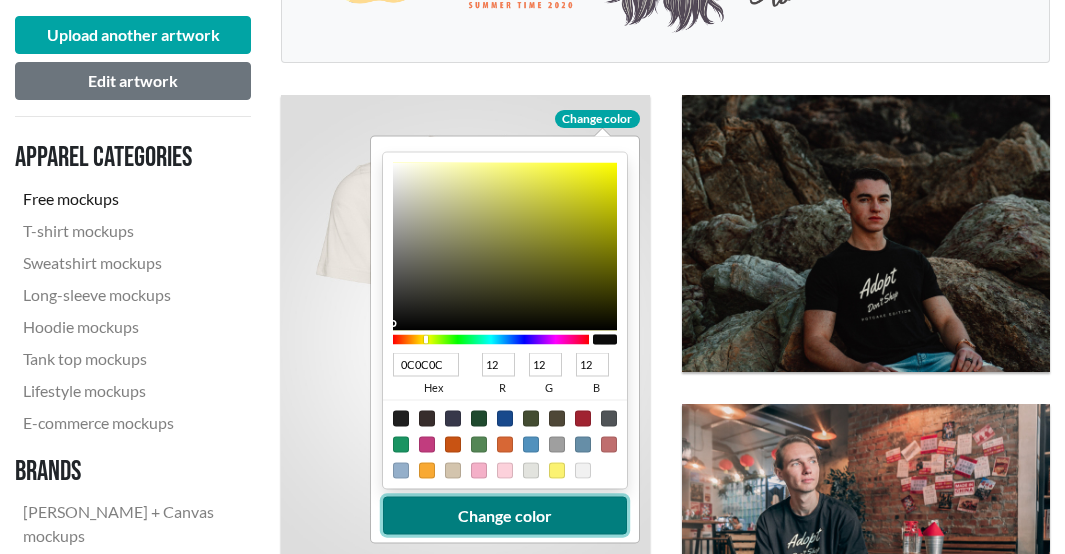 click on "Change color" at bounding box center (505, 516) 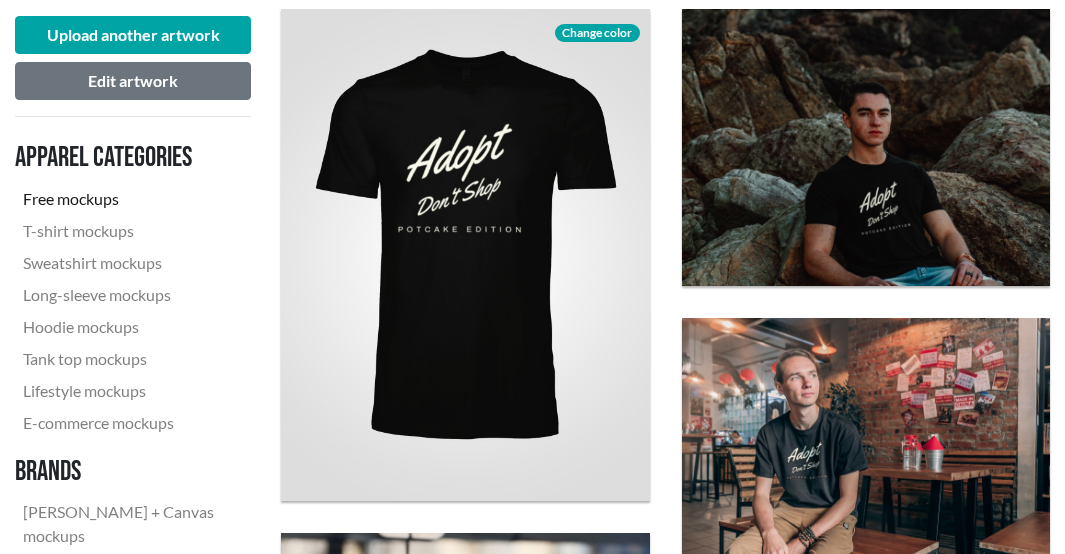 scroll, scrollTop: 715, scrollLeft: 0, axis: vertical 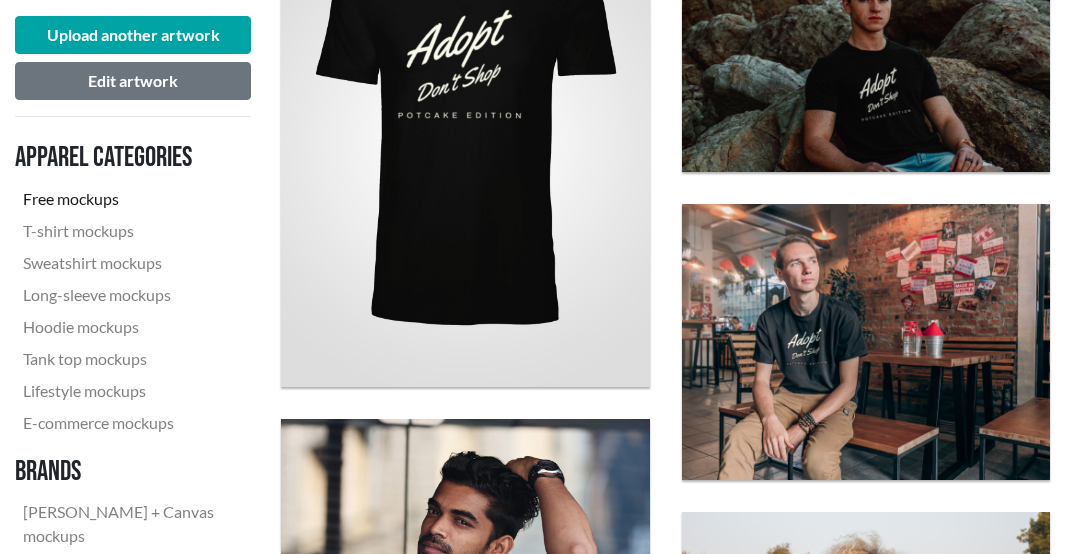 click on "Download" 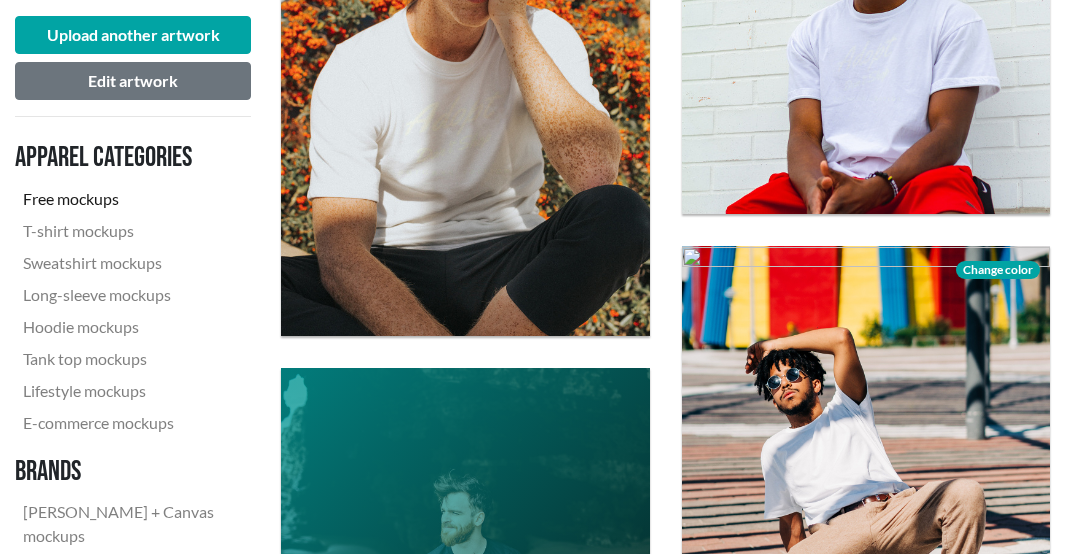 scroll, scrollTop: 2015, scrollLeft: 0, axis: vertical 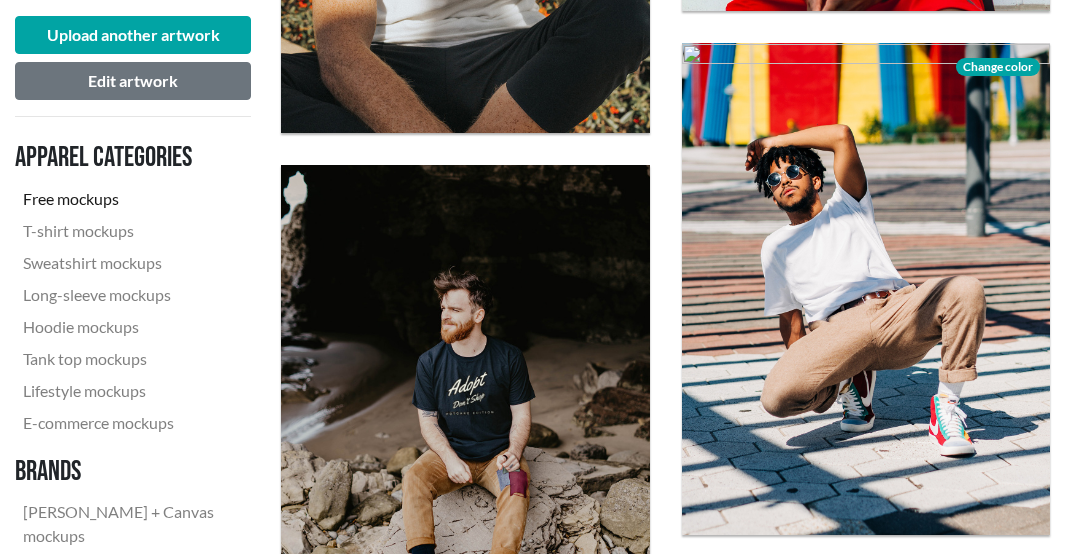 click on "Apparel categories Free mockups T-shirt mockups Sweatshirt mockups Long-sleeve mockups Hoodie mockups Tank top mockups Lifestyle mockups E-commerce mockups Brands Bella + Canvas mockups Anvil mockups Gildan mockups American Apparel mockups" at bounding box center (133, 394) 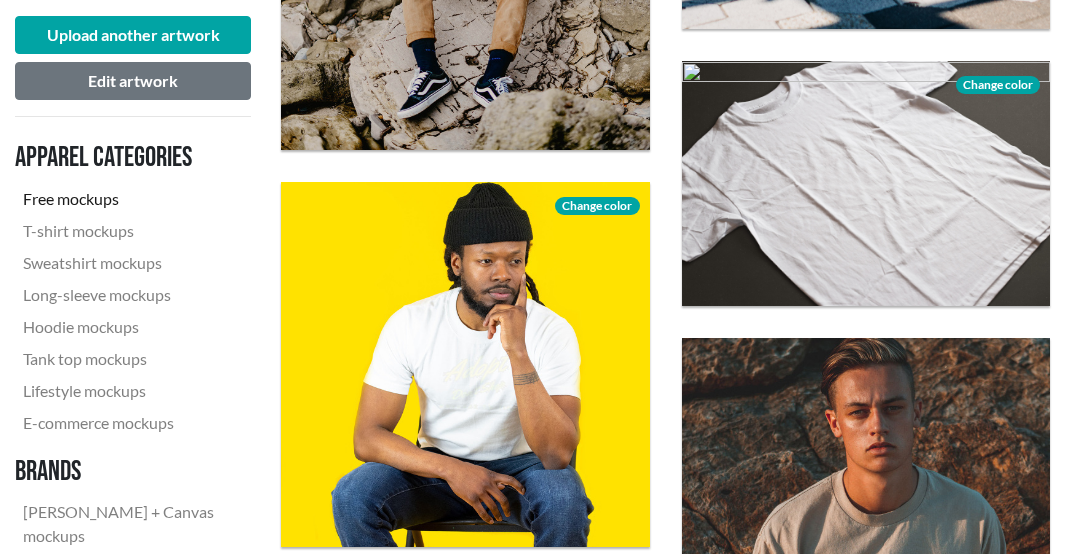 scroll, scrollTop: 2715, scrollLeft: 0, axis: vertical 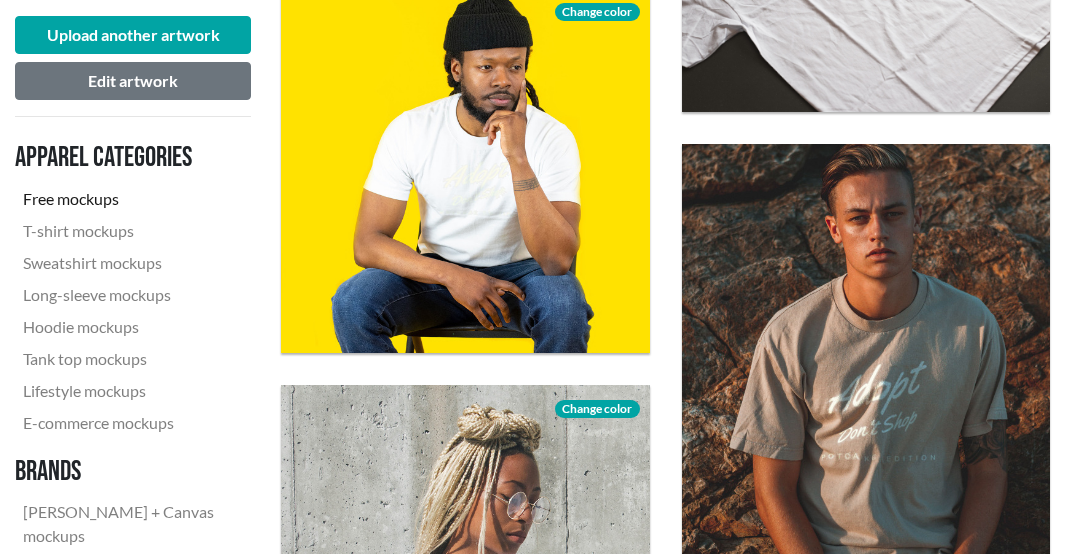click on "Change color" at bounding box center [597, 12] 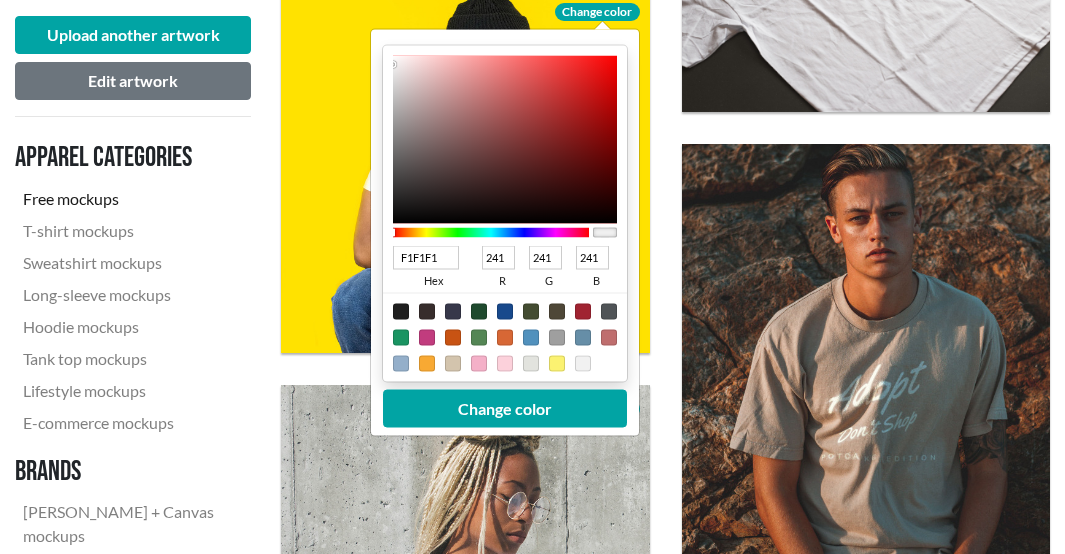 type on "4A0909" 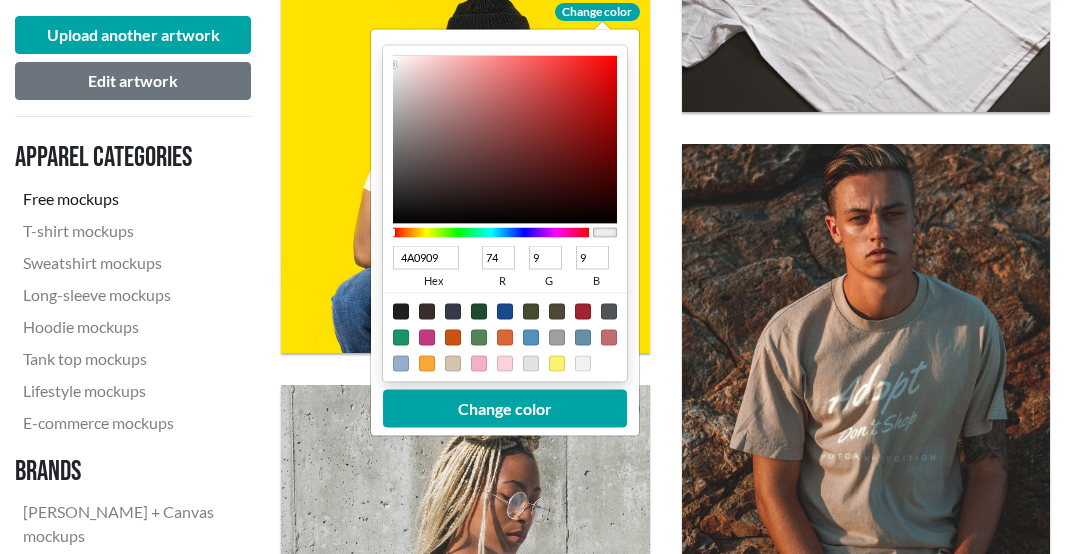 click at bounding box center (505, 140) 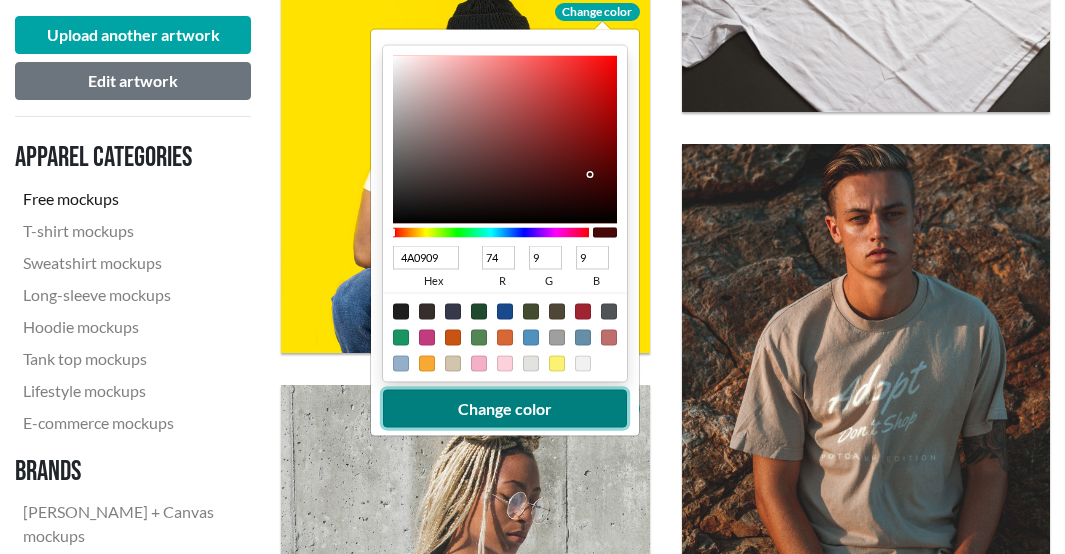 click on "Change color" at bounding box center [505, 409] 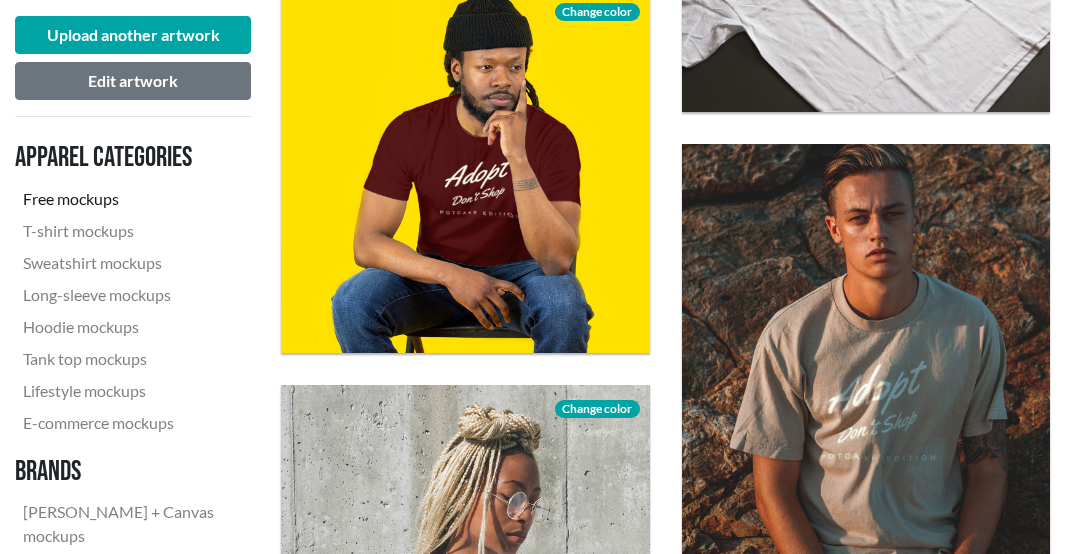 click on "Download" 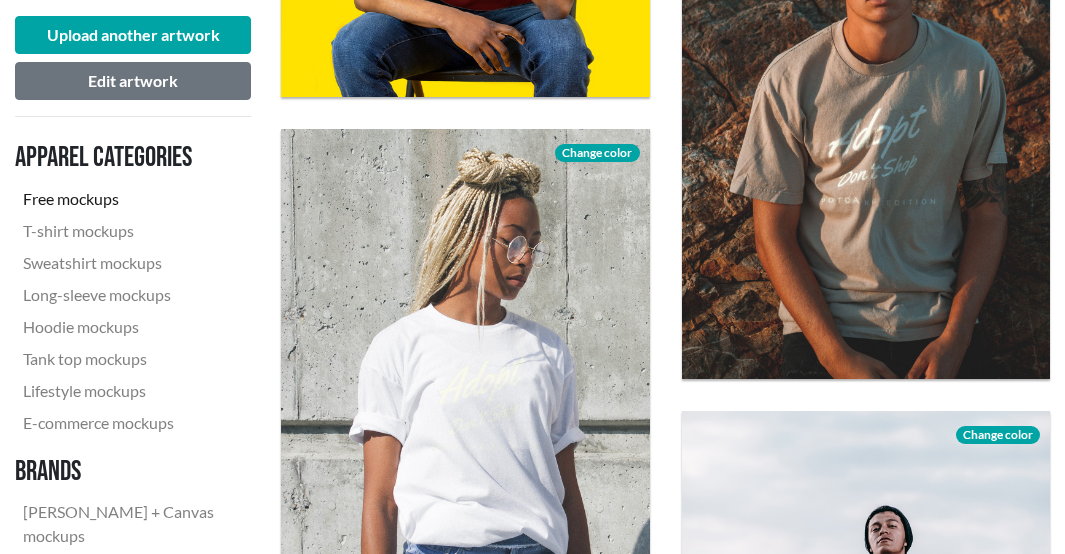 scroll, scrollTop: 3015, scrollLeft: 0, axis: vertical 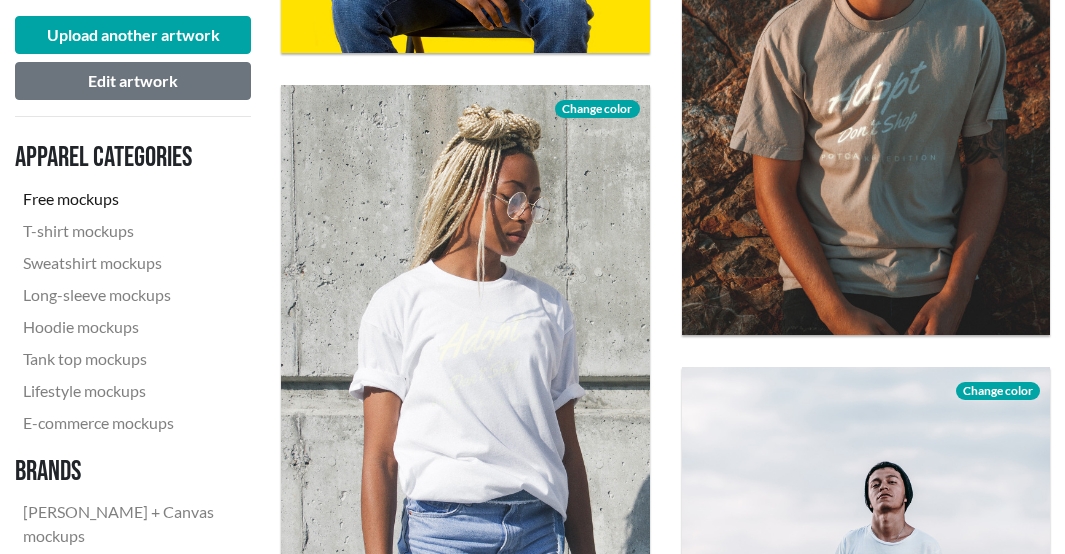 click on "Upload another artwork Edit artwork Apparel categories Free mockups T-shirt mockups Sweatshirt mockups Long-sleeve mockups Hoodie mockups Tank top mockups Lifestyle mockups E-commerce mockups Brands Bella + Canvas mockups Anvil mockups Gildan mockups American Apparel mockups" at bounding box center [133, 568] 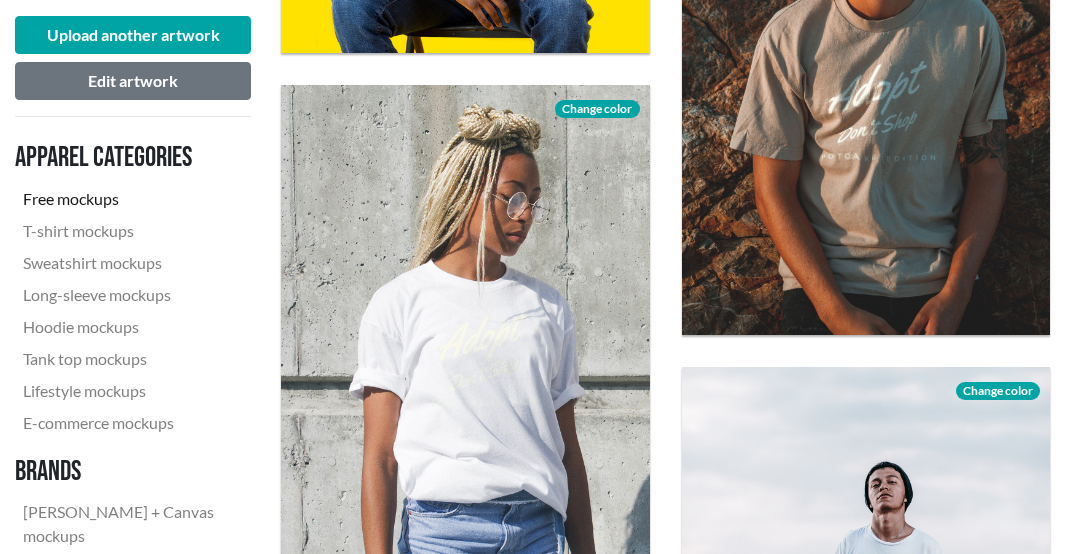 click on "Change color" at bounding box center (597, 109) 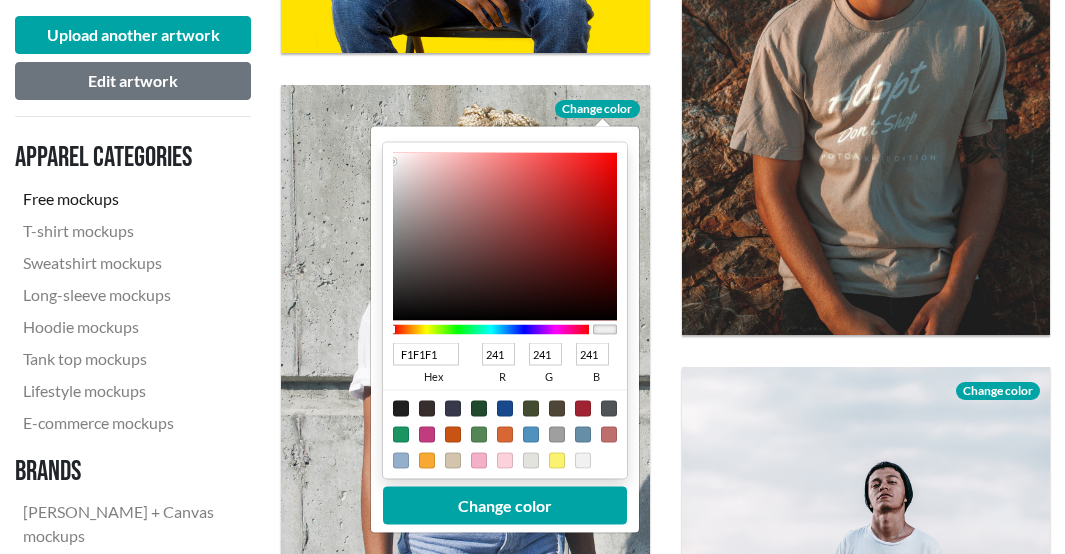 click at bounding box center (491, 329) 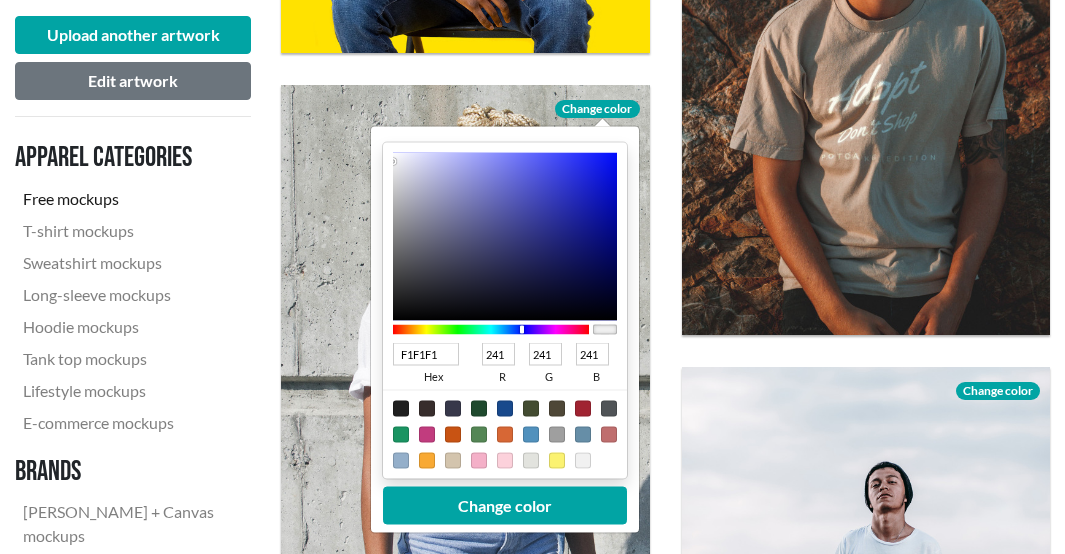type on "0B15EA" 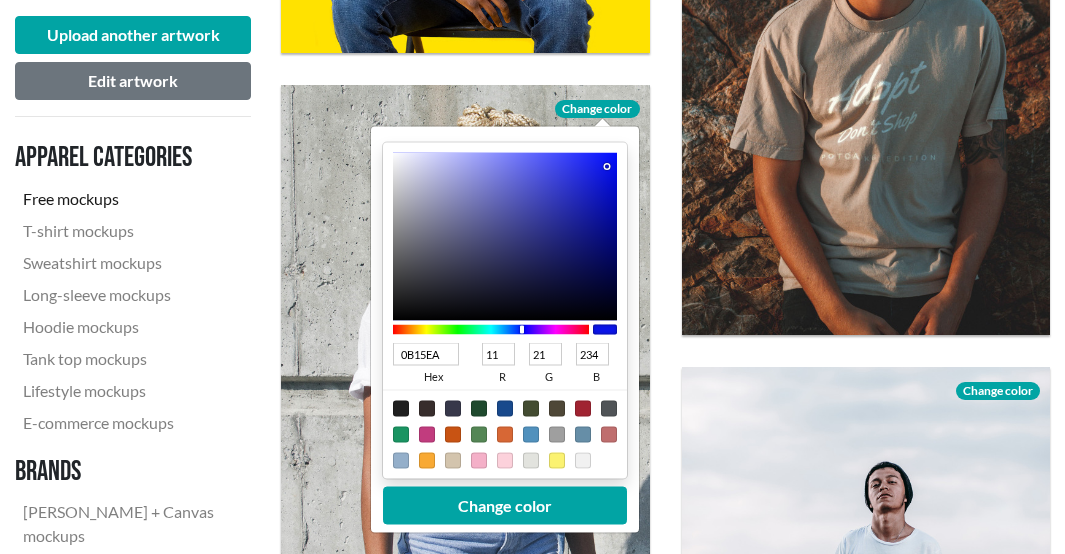 click at bounding box center [505, 236] 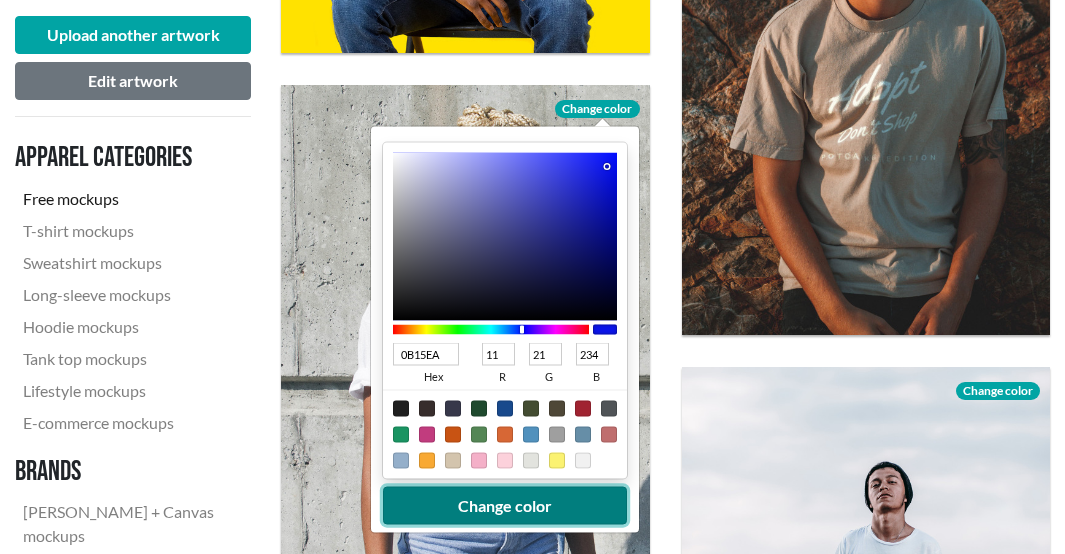 click on "Change color" at bounding box center (505, 505) 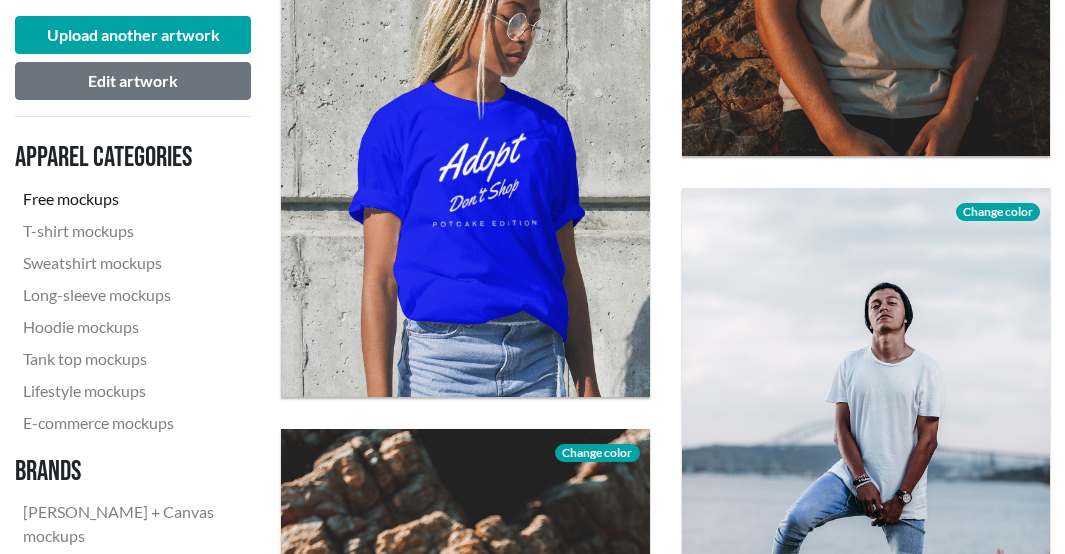 scroll, scrollTop: 3215, scrollLeft: 0, axis: vertical 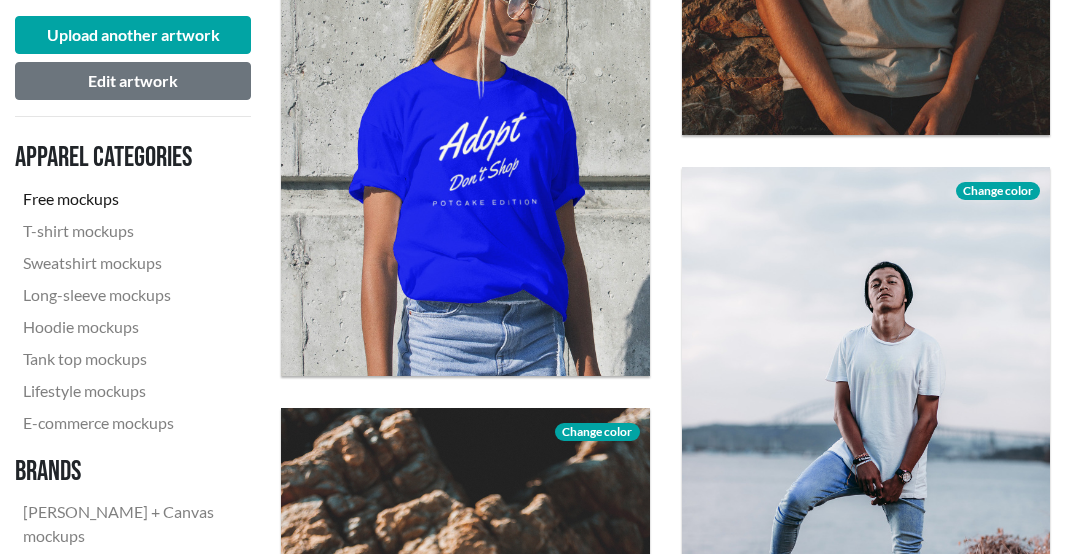 click on "Download" 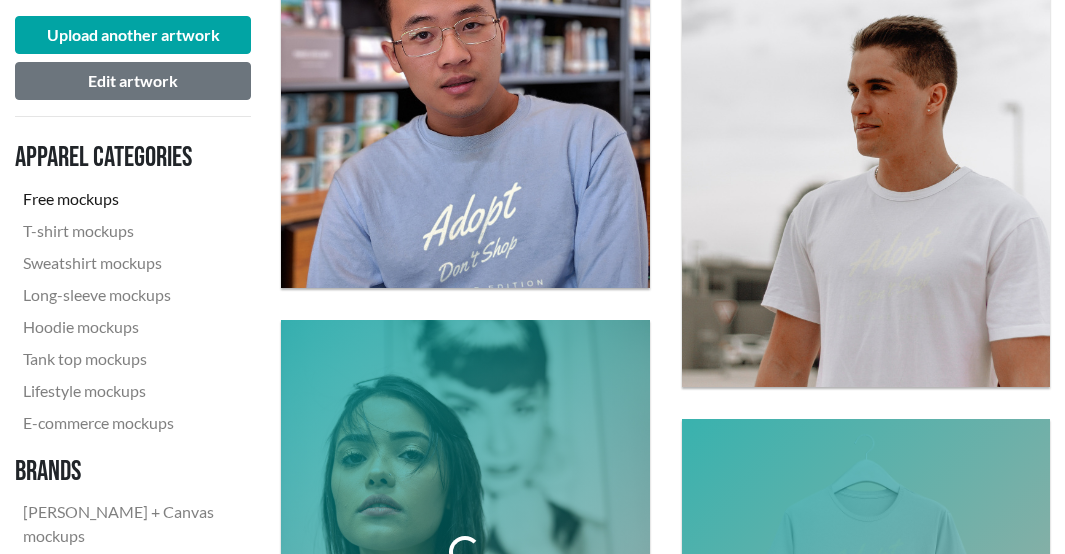 scroll, scrollTop: 4415, scrollLeft: 0, axis: vertical 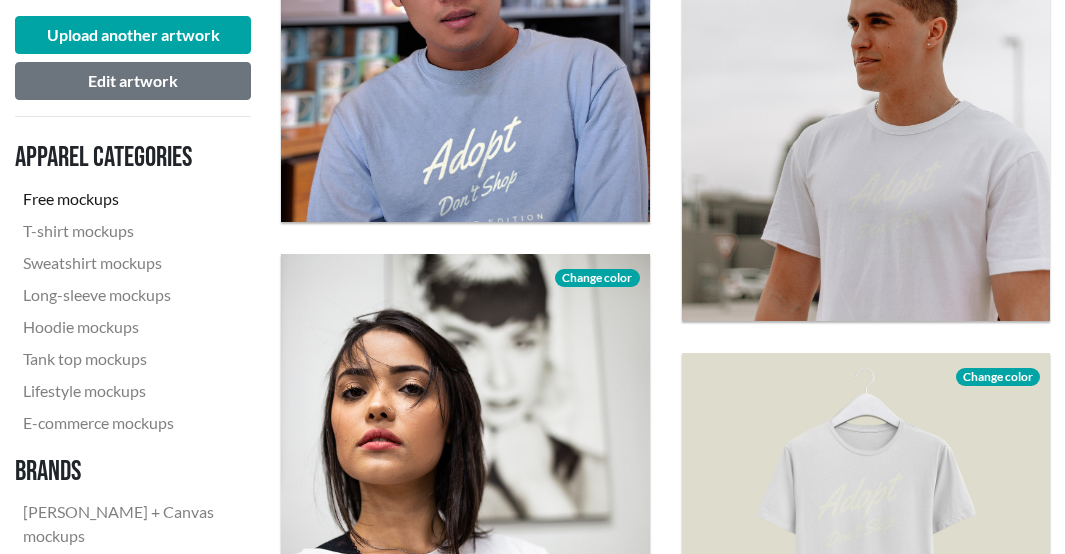 click on "Download Change color" at bounding box center (465, 499) 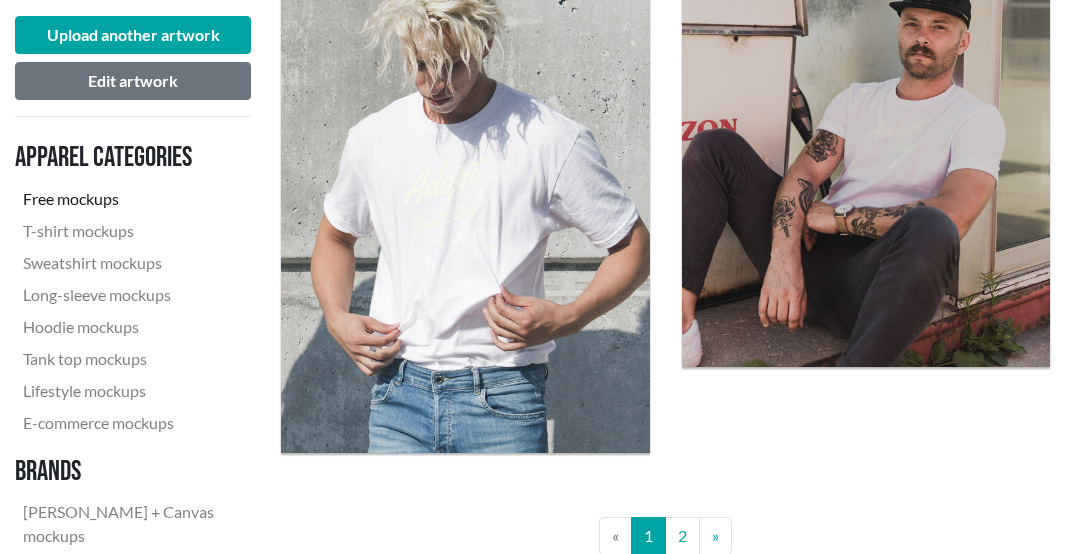 scroll, scrollTop: 5715, scrollLeft: 0, axis: vertical 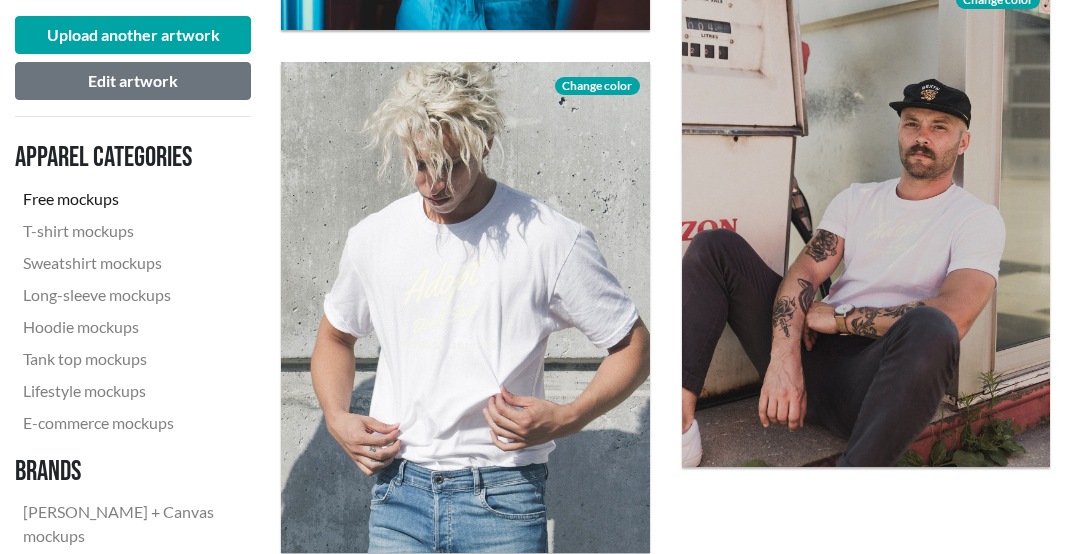 click on "Change color" at bounding box center (597, 86) 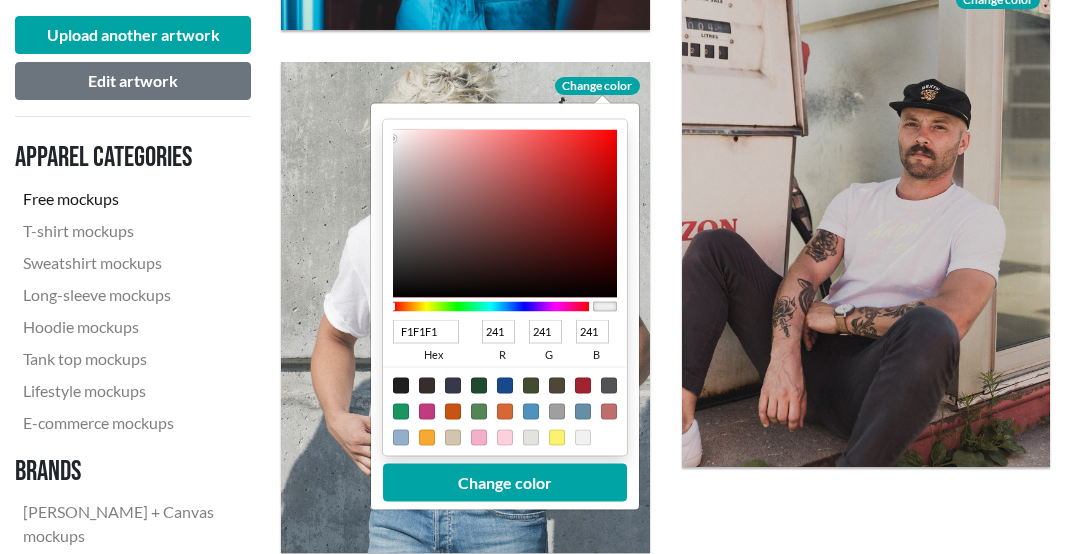 click at bounding box center [401, 386] 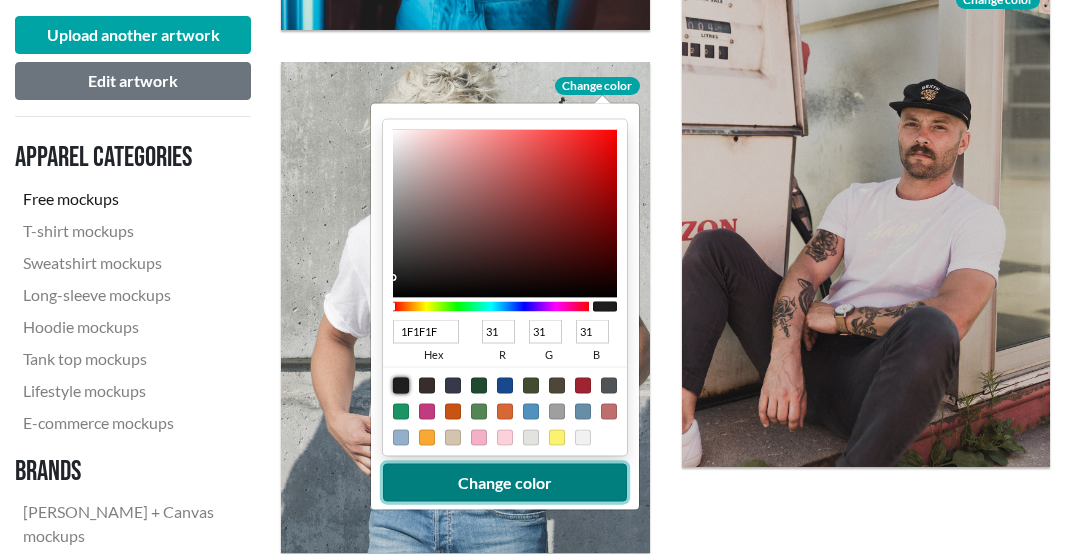 click on "Change color" at bounding box center [505, 483] 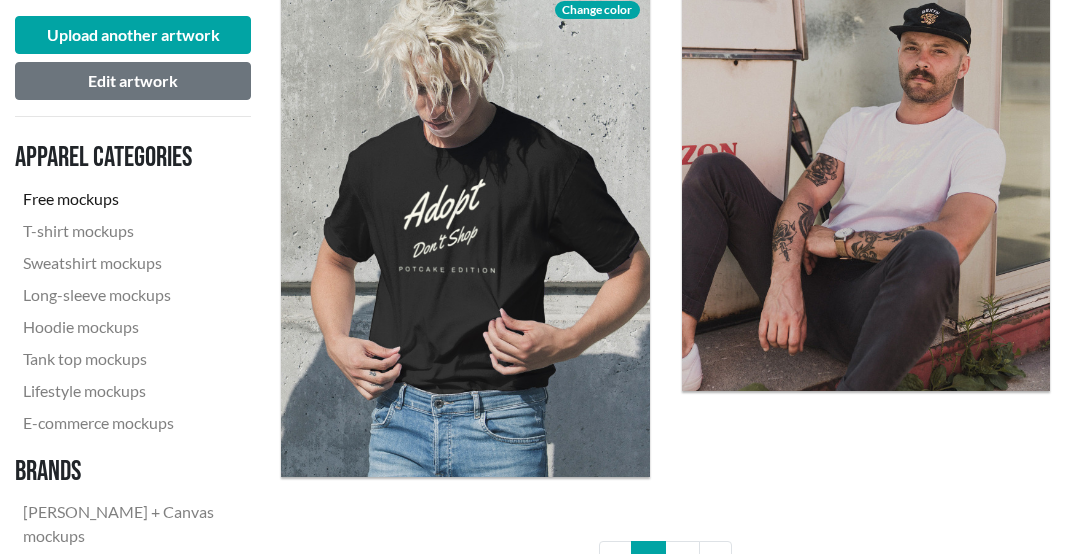 scroll, scrollTop: 5815, scrollLeft: 0, axis: vertical 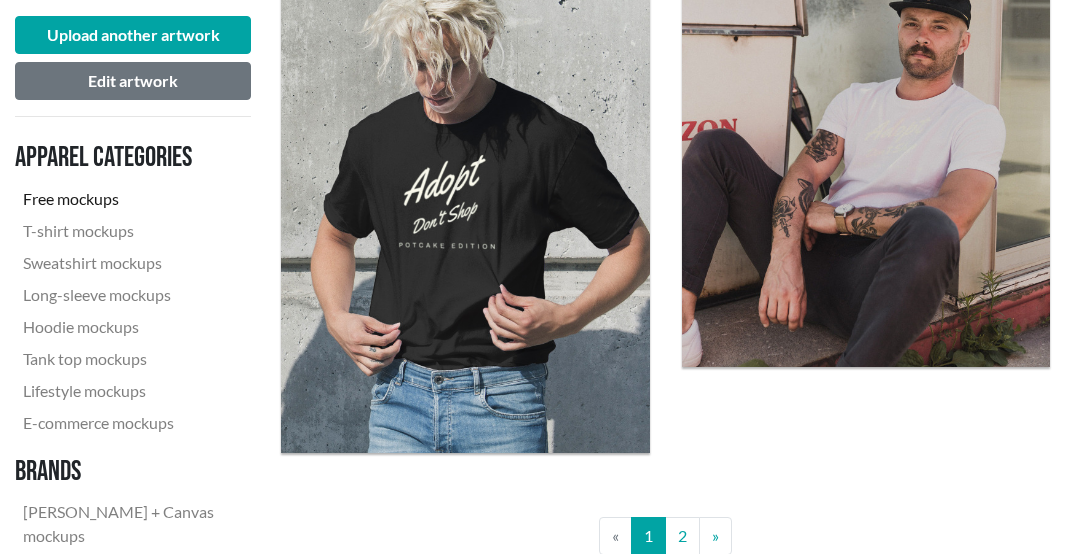 click on "Download" 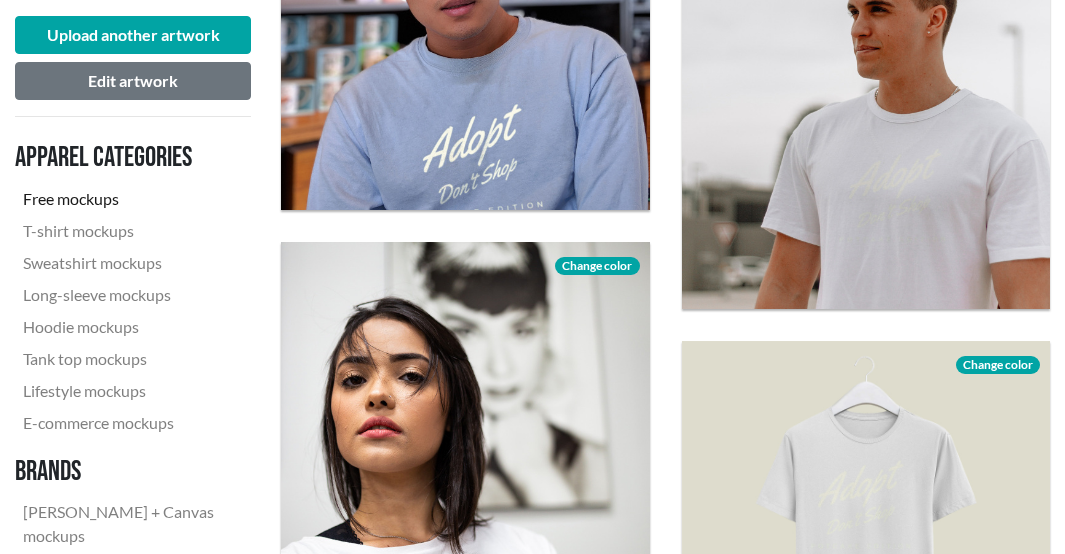 scroll, scrollTop: 4415, scrollLeft: 0, axis: vertical 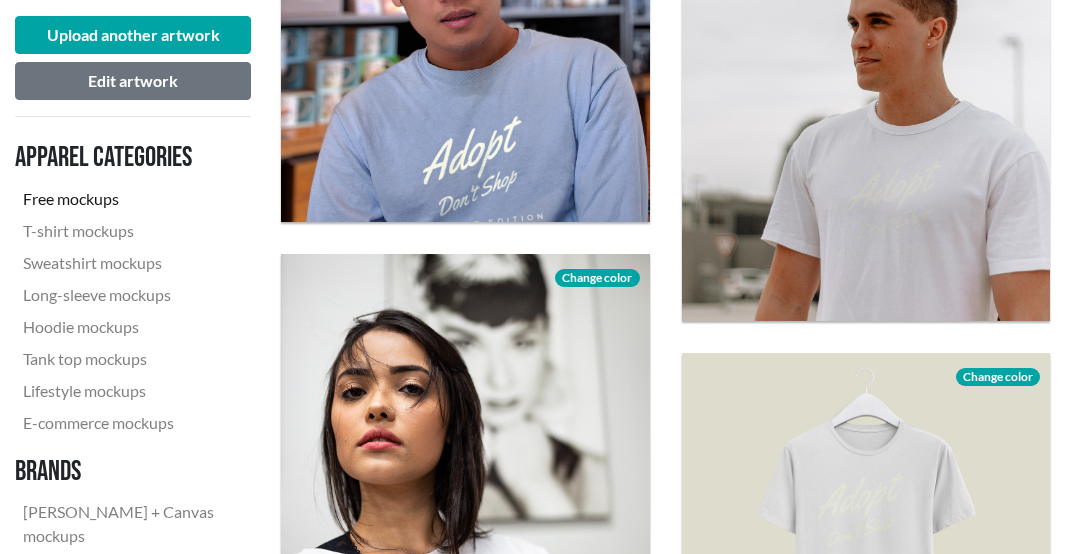 click on "Change color" at bounding box center (597, 278) 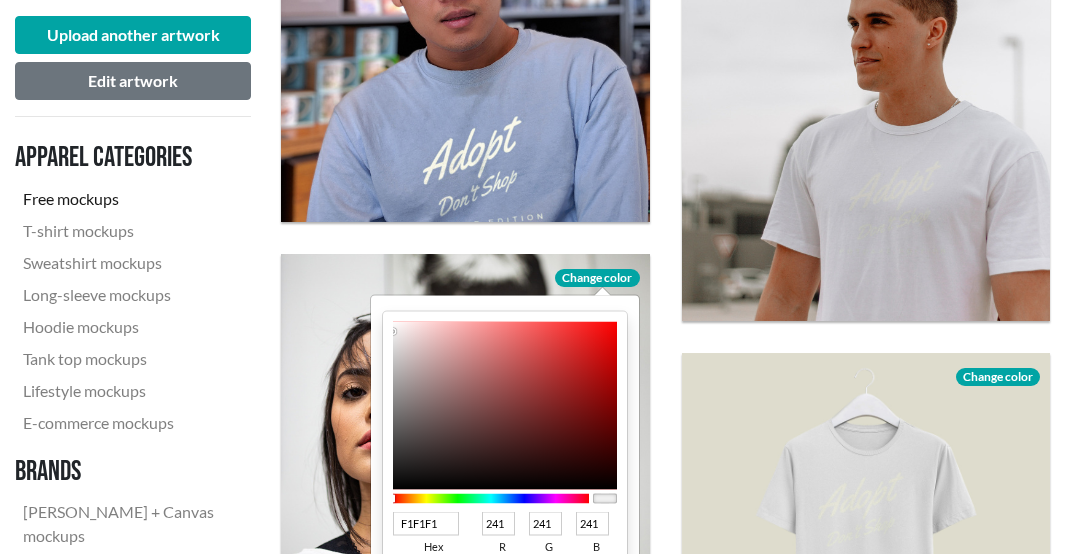 type on "F10909" 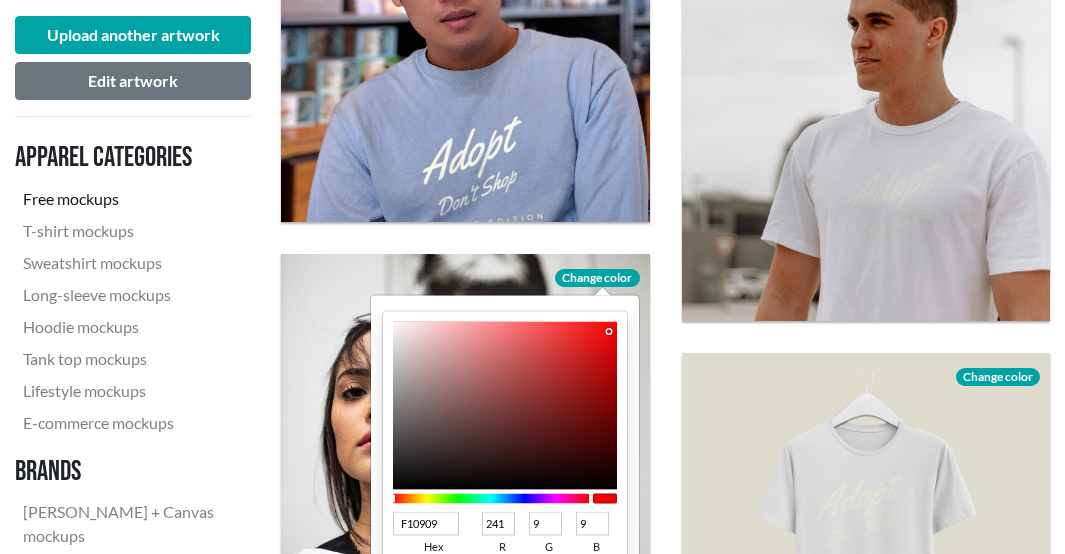 click at bounding box center (505, 406) 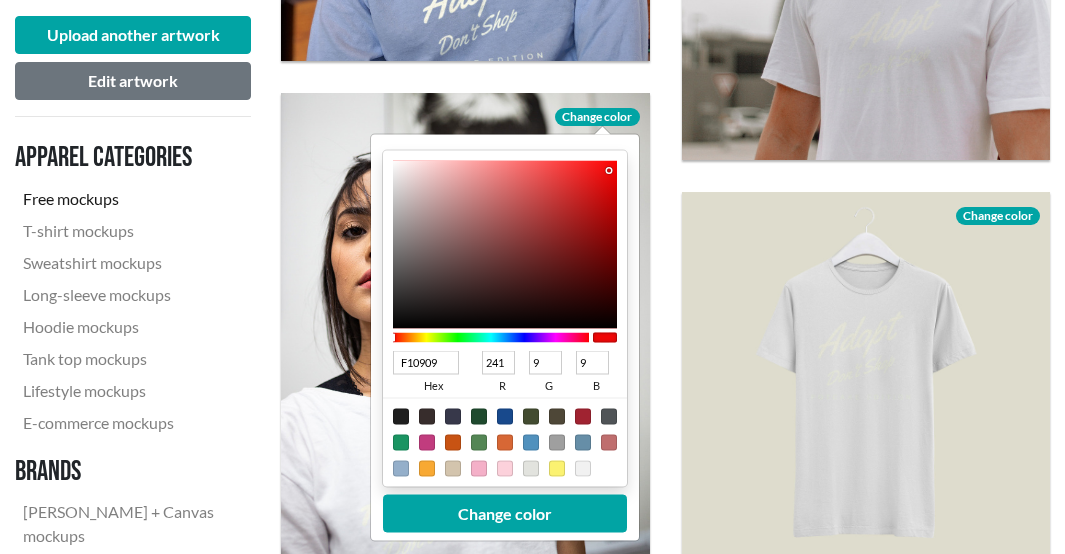 scroll, scrollTop: 4615, scrollLeft: 0, axis: vertical 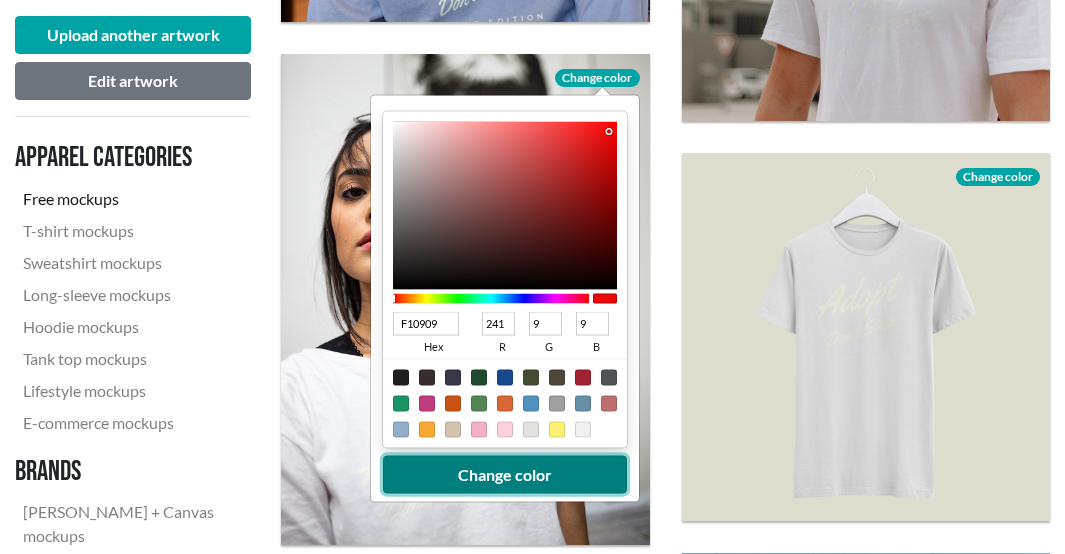 click on "Change color" at bounding box center (505, 475) 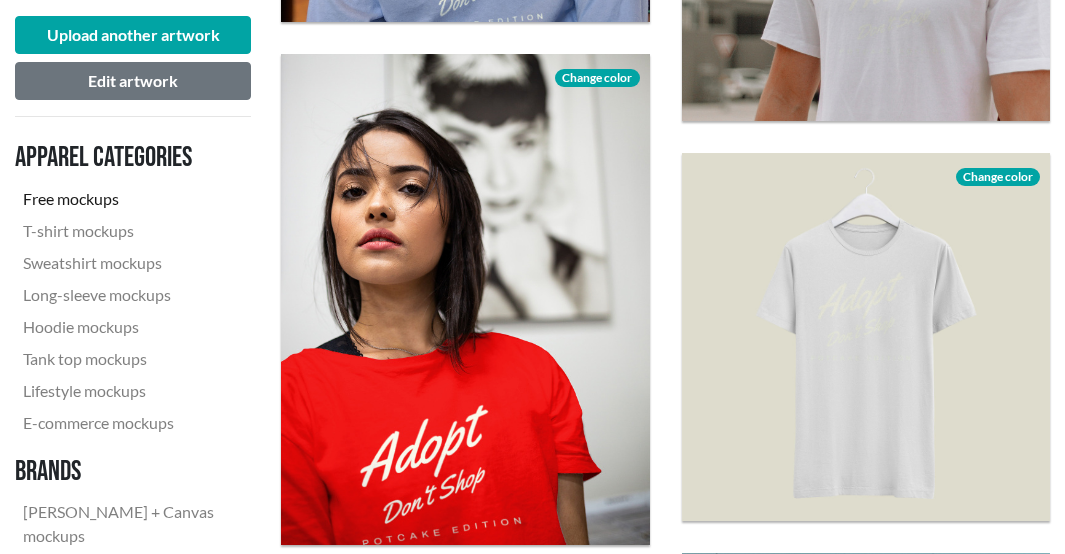 scroll, scrollTop: 4715, scrollLeft: 0, axis: vertical 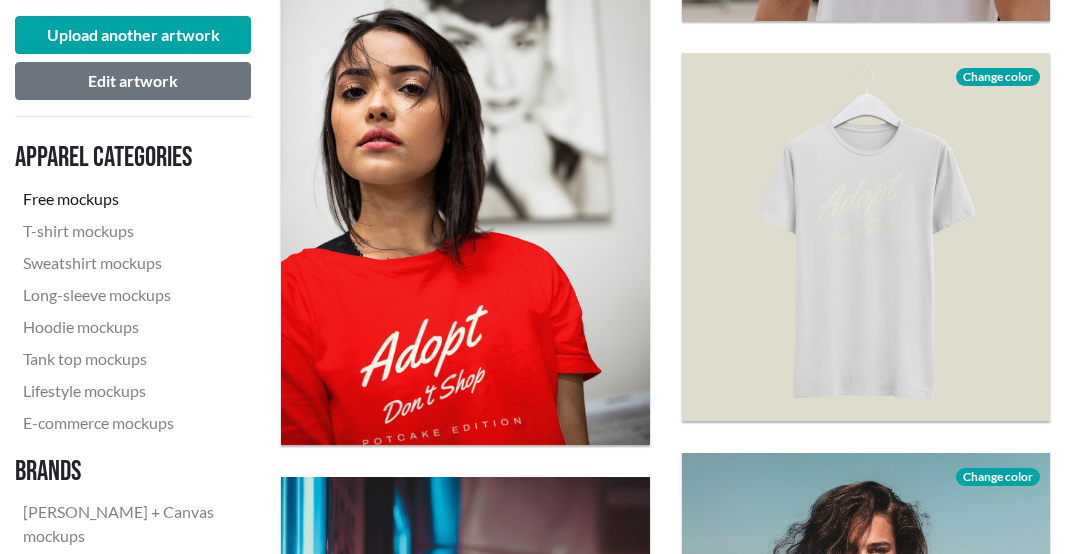 click on "Download" 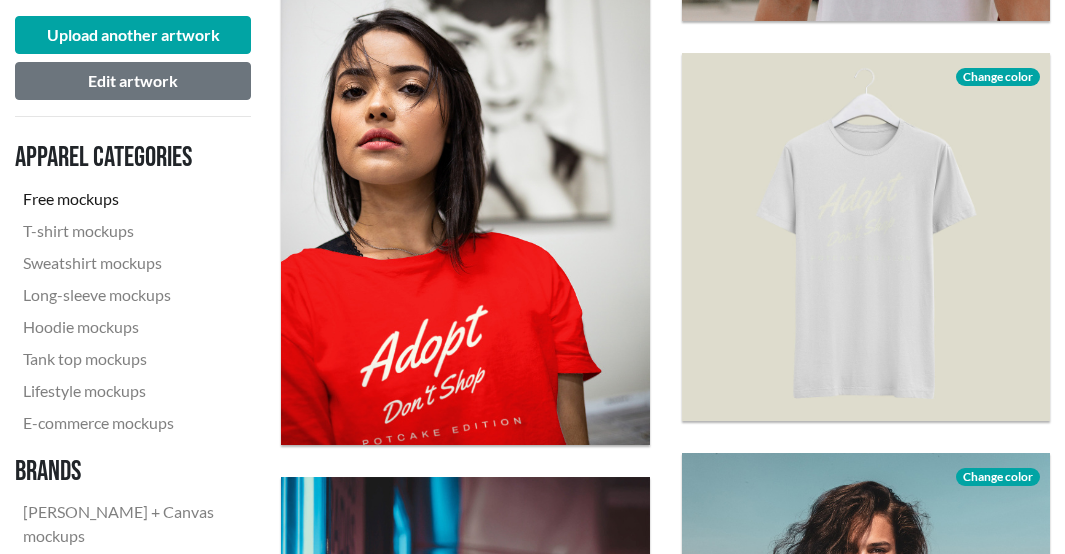 click on "Change color" at bounding box center [998, 77] 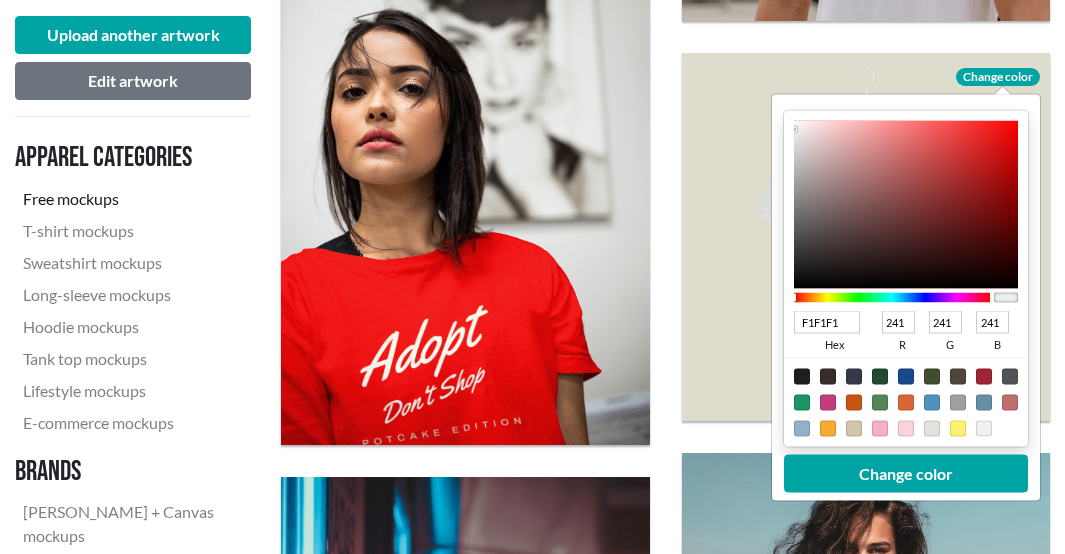 click at bounding box center [854, 402] 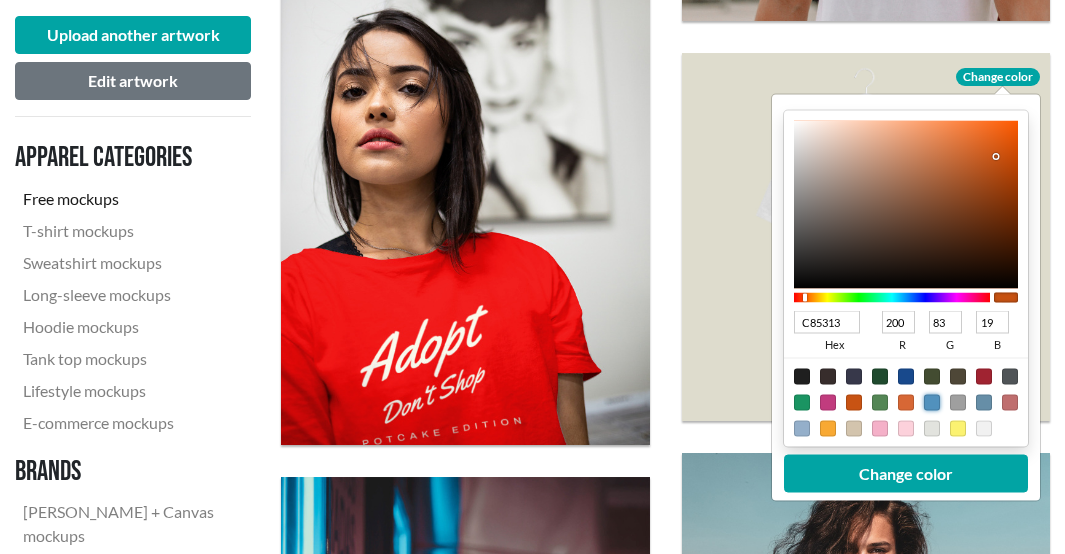 click at bounding box center [932, 402] 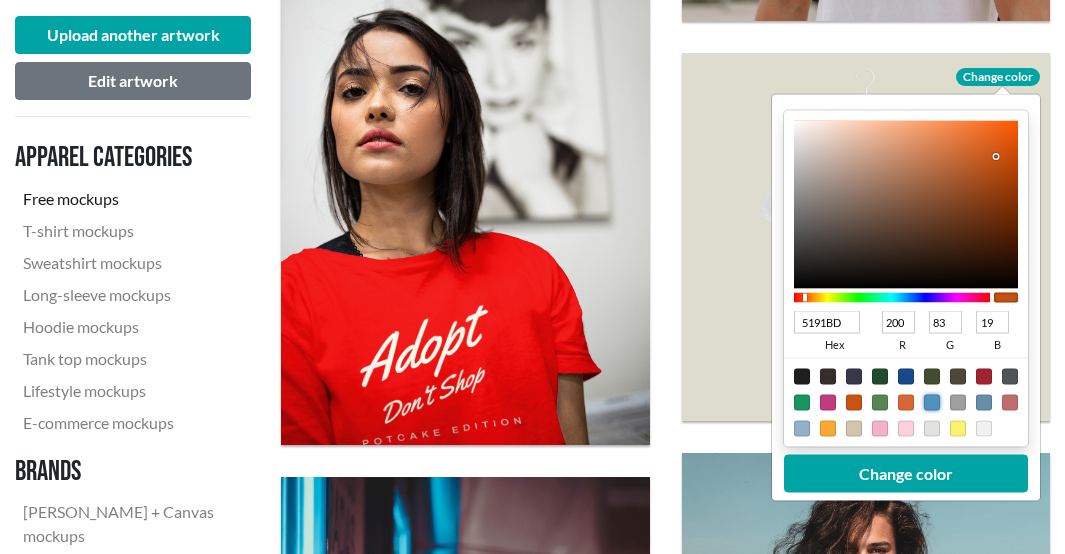 type on "81" 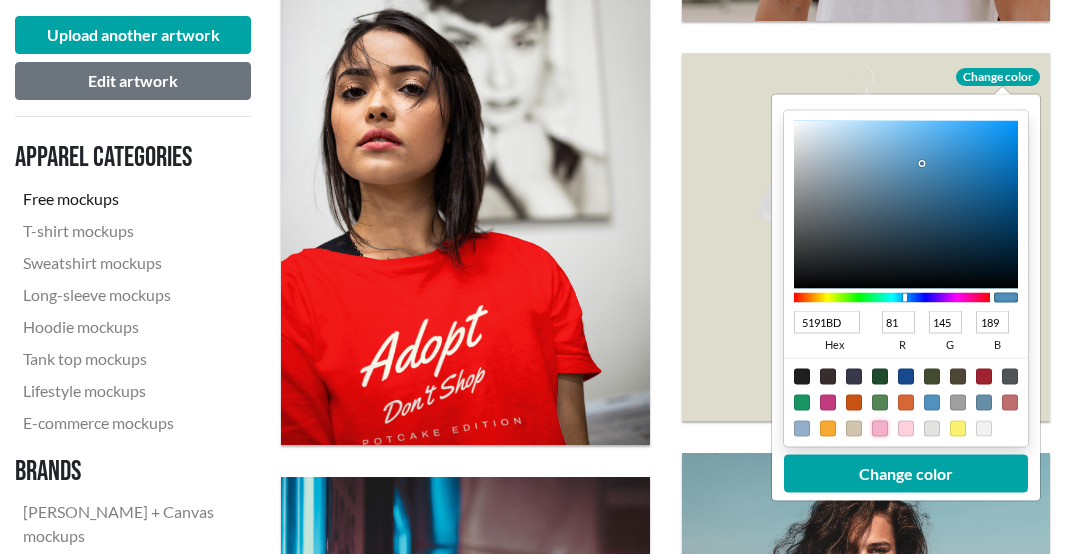 click at bounding box center (880, 428) 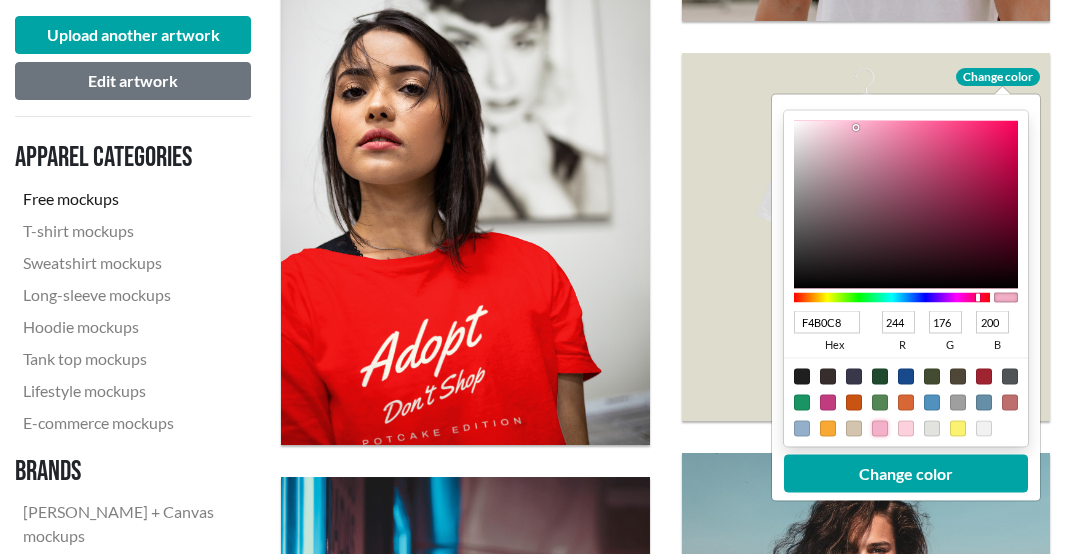 type on "F8A9C5" 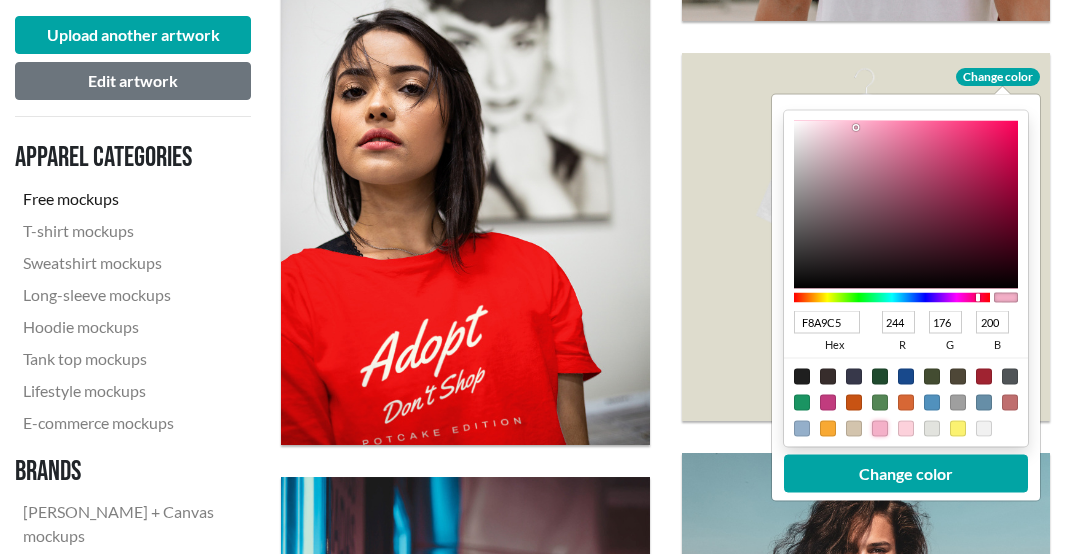 type on "248" 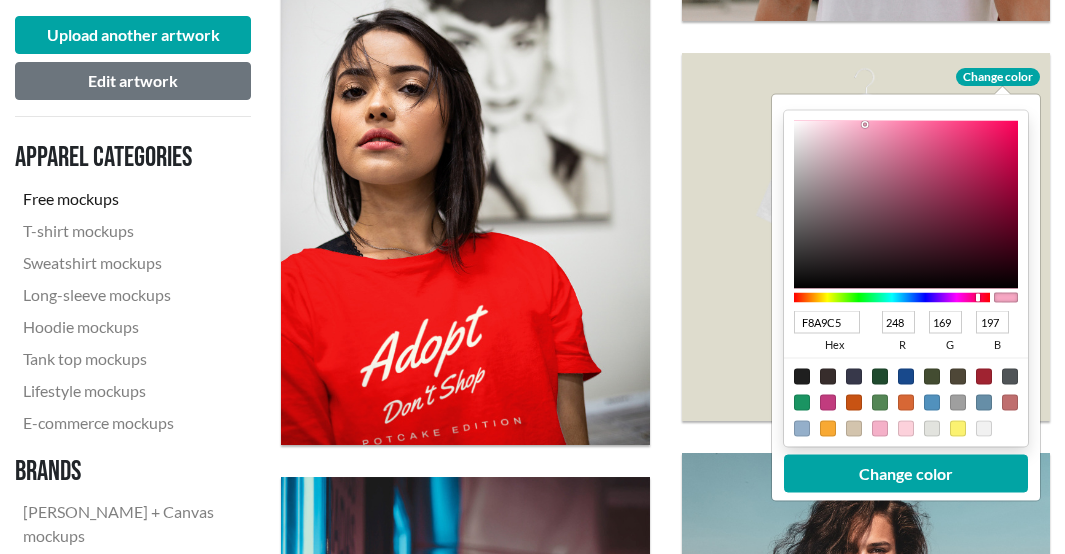 click at bounding box center (906, 204) 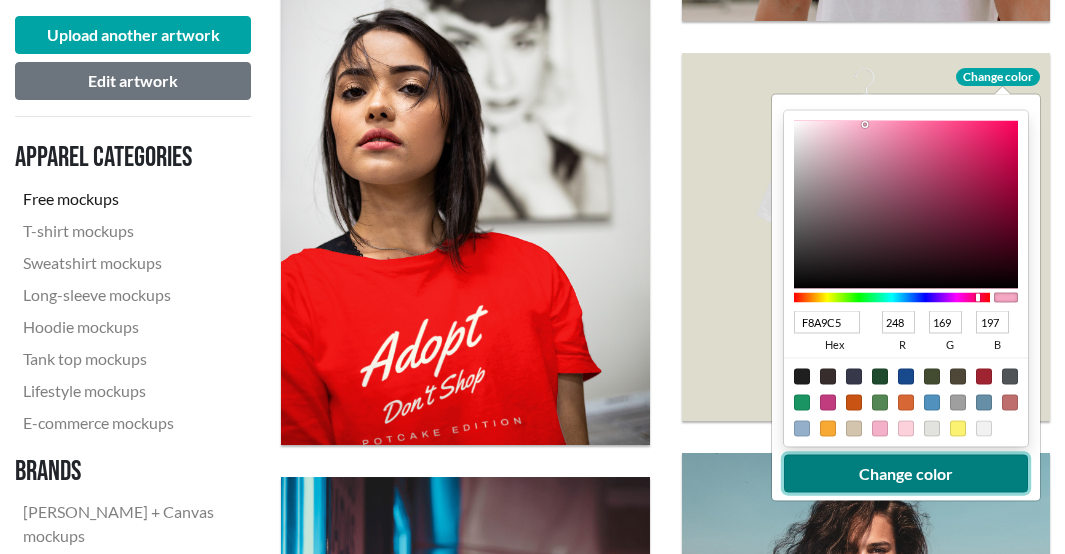 click on "Change color" at bounding box center (906, 473) 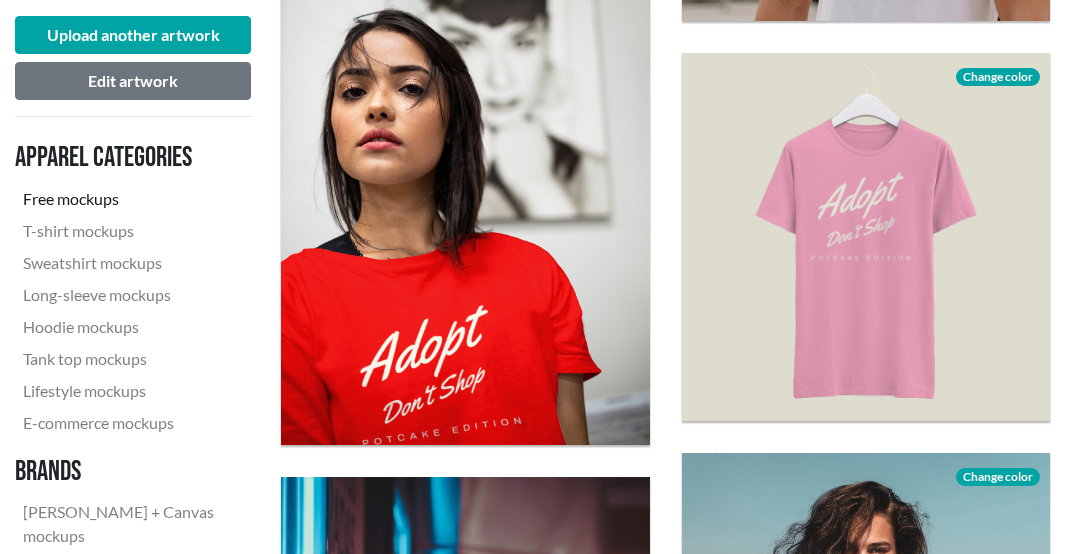 click on "Download" 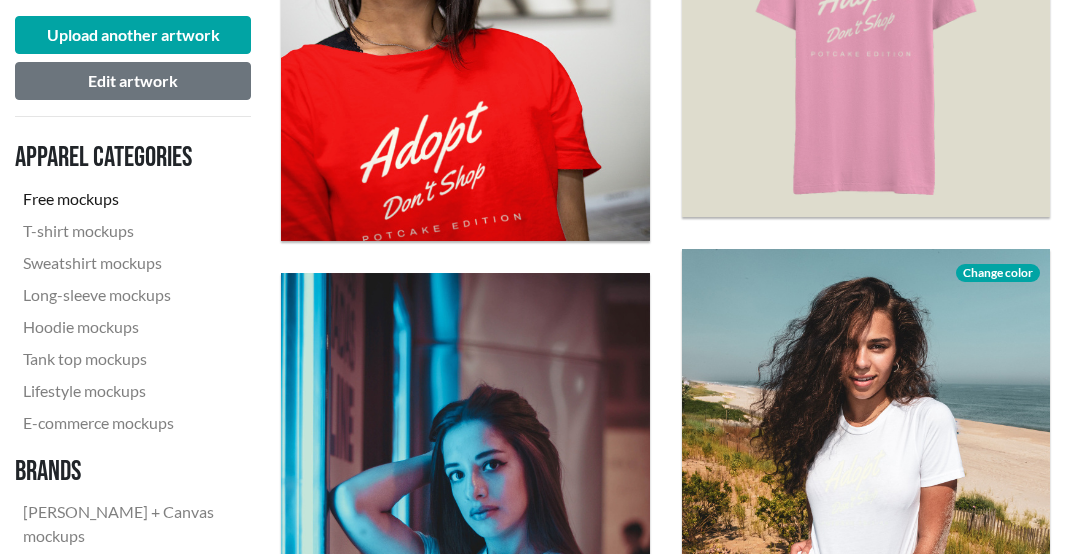scroll, scrollTop: 5115, scrollLeft: 0, axis: vertical 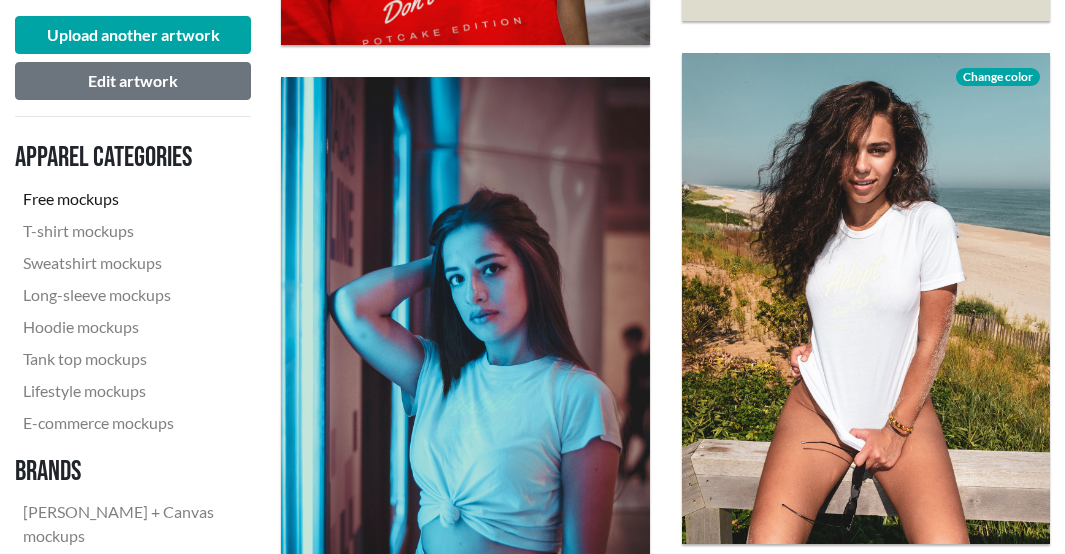 click on "Change color" at bounding box center [998, 77] 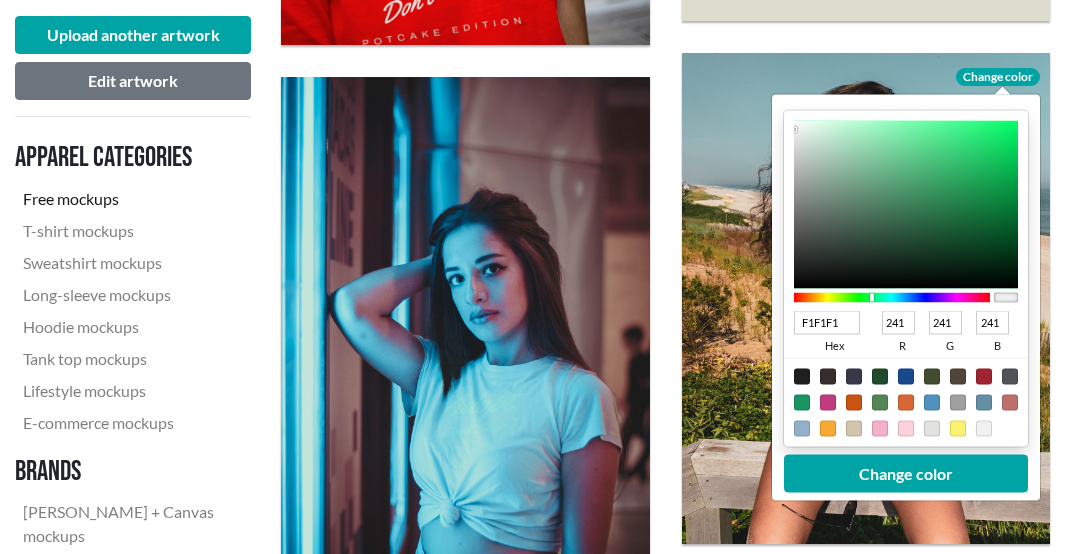 click at bounding box center (892, 298) 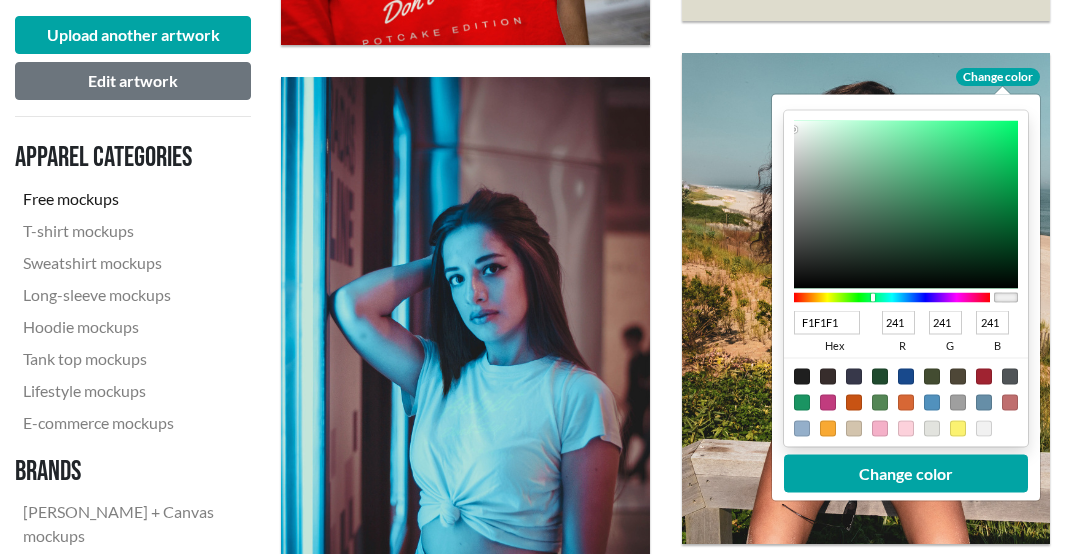 type on "076832" 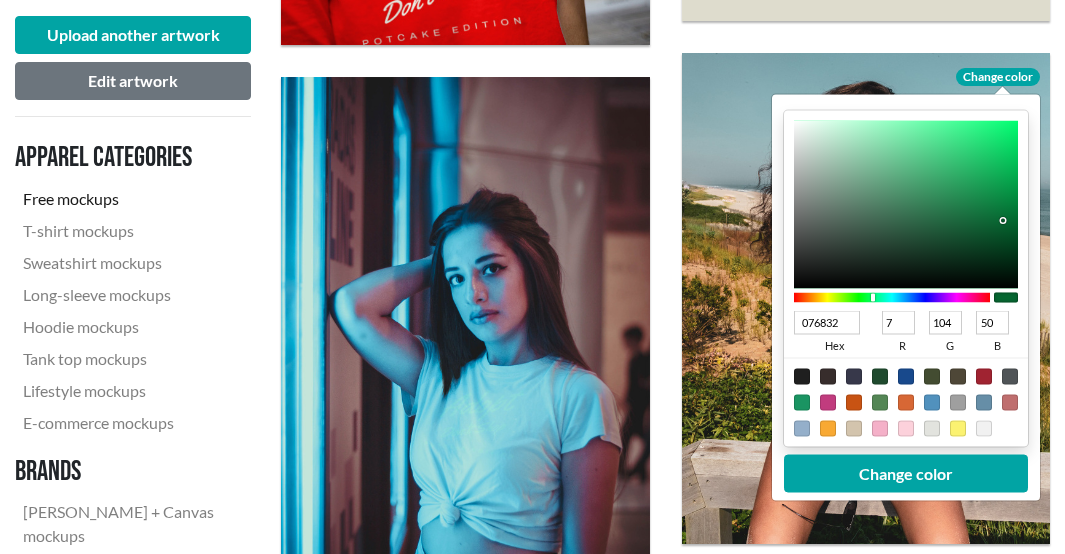 click at bounding box center (906, 205) 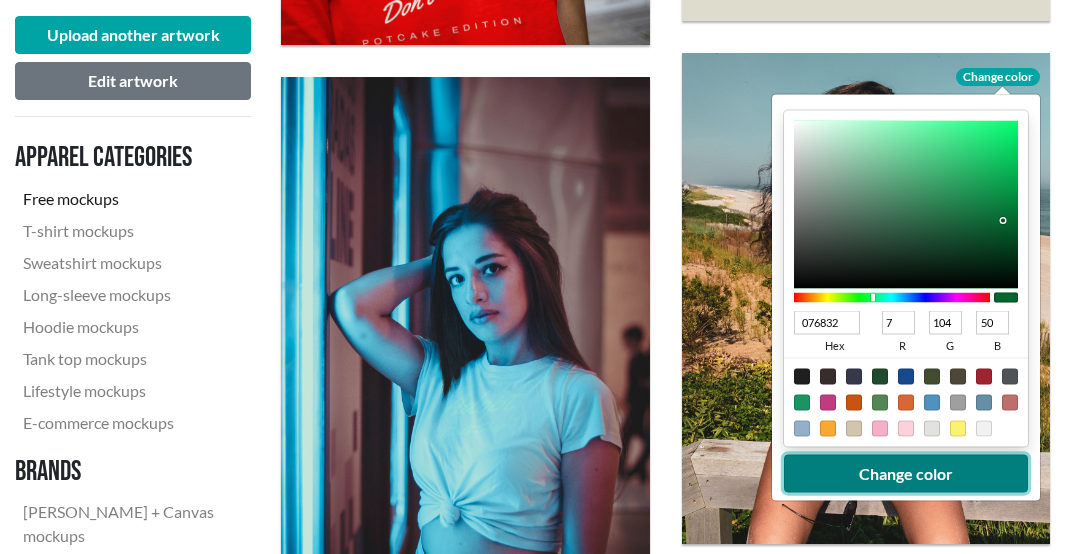 click on "Change color" at bounding box center (906, 474) 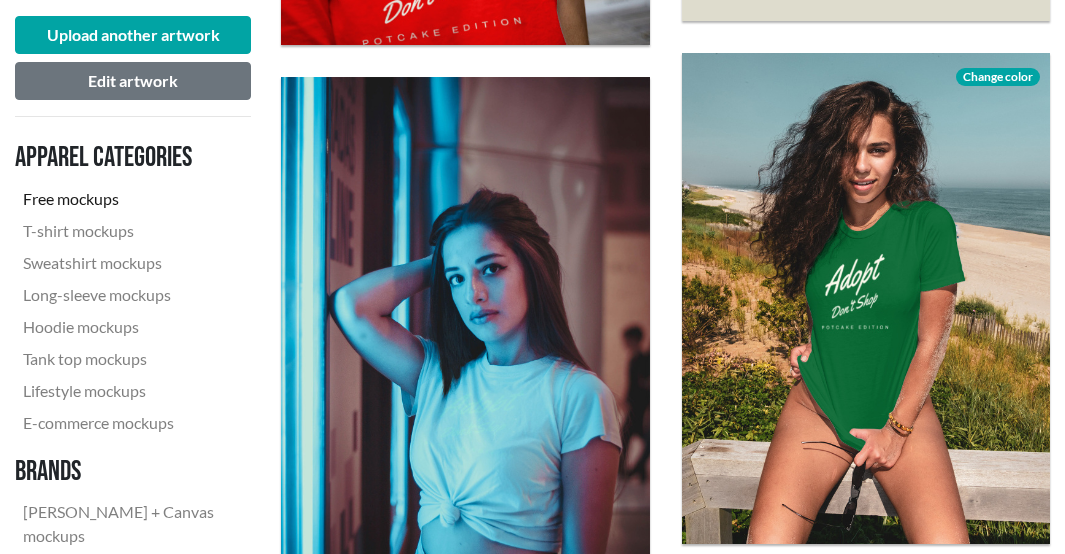 click on "Download" 